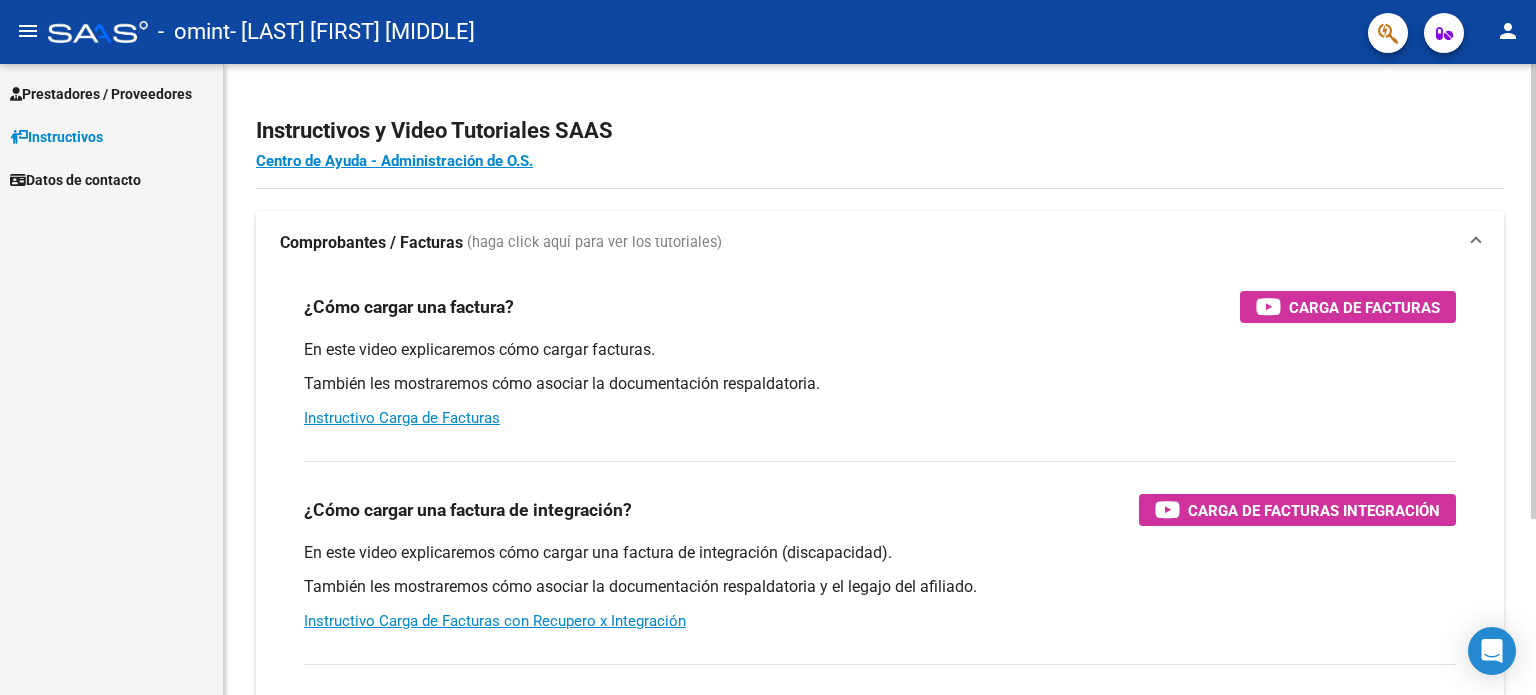 scroll, scrollTop: 0, scrollLeft: 0, axis: both 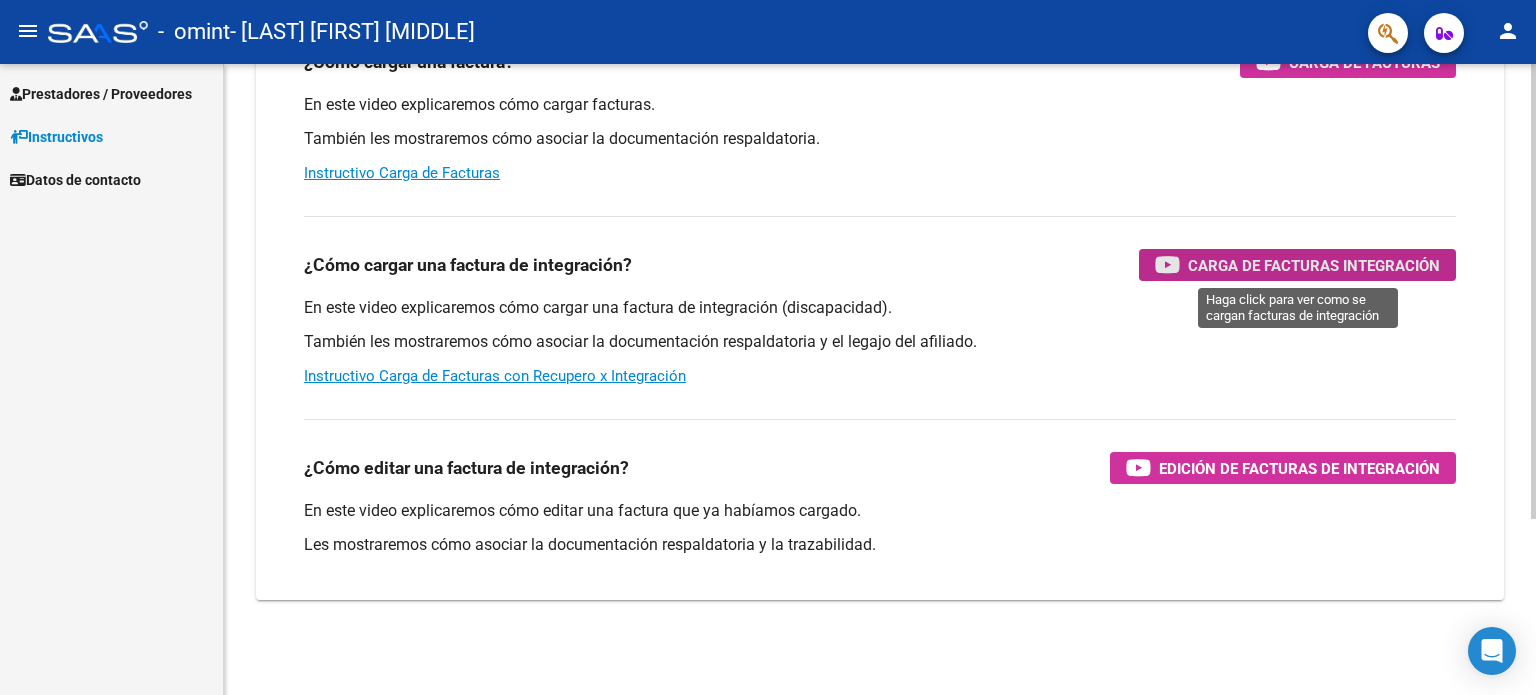 click on "Carga de Facturas Integración" at bounding box center (1314, 265) 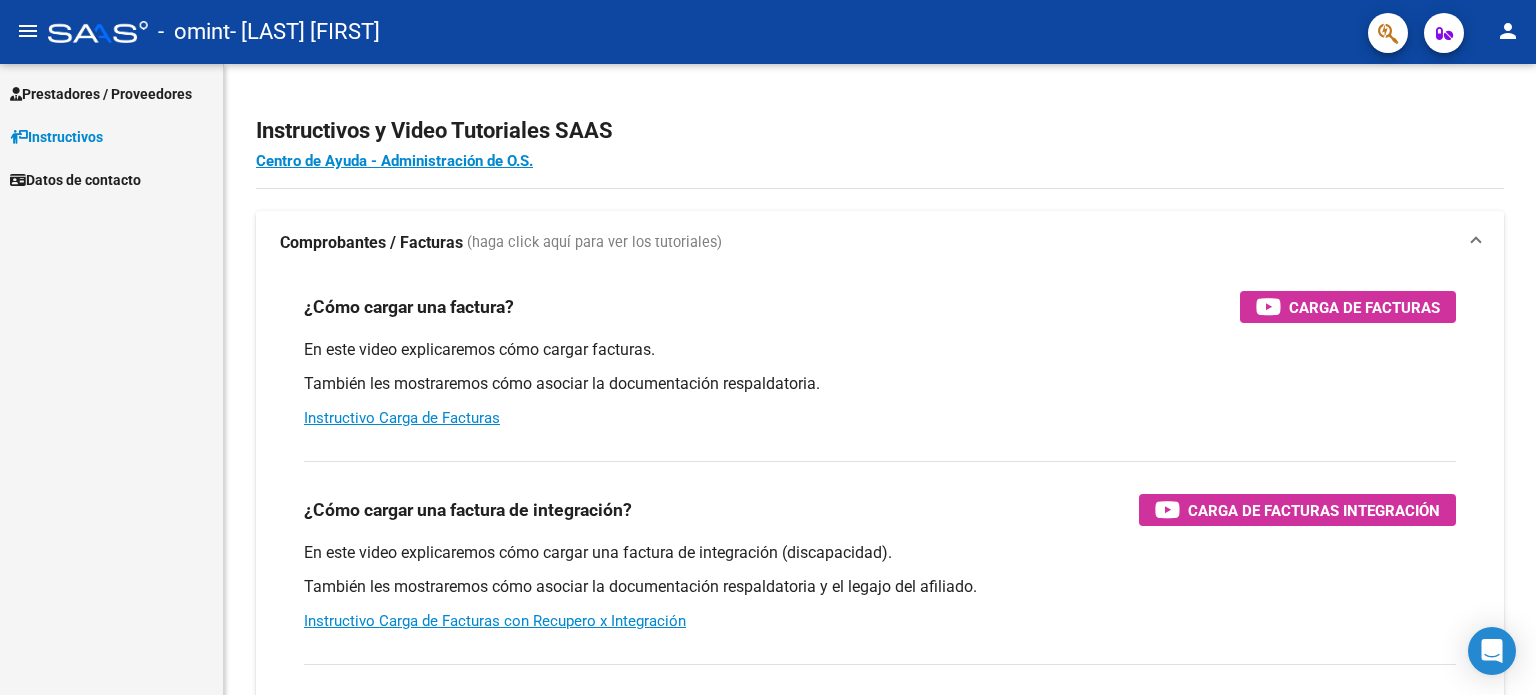 scroll, scrollTop: 0, scrollLeft: 0, axis: both 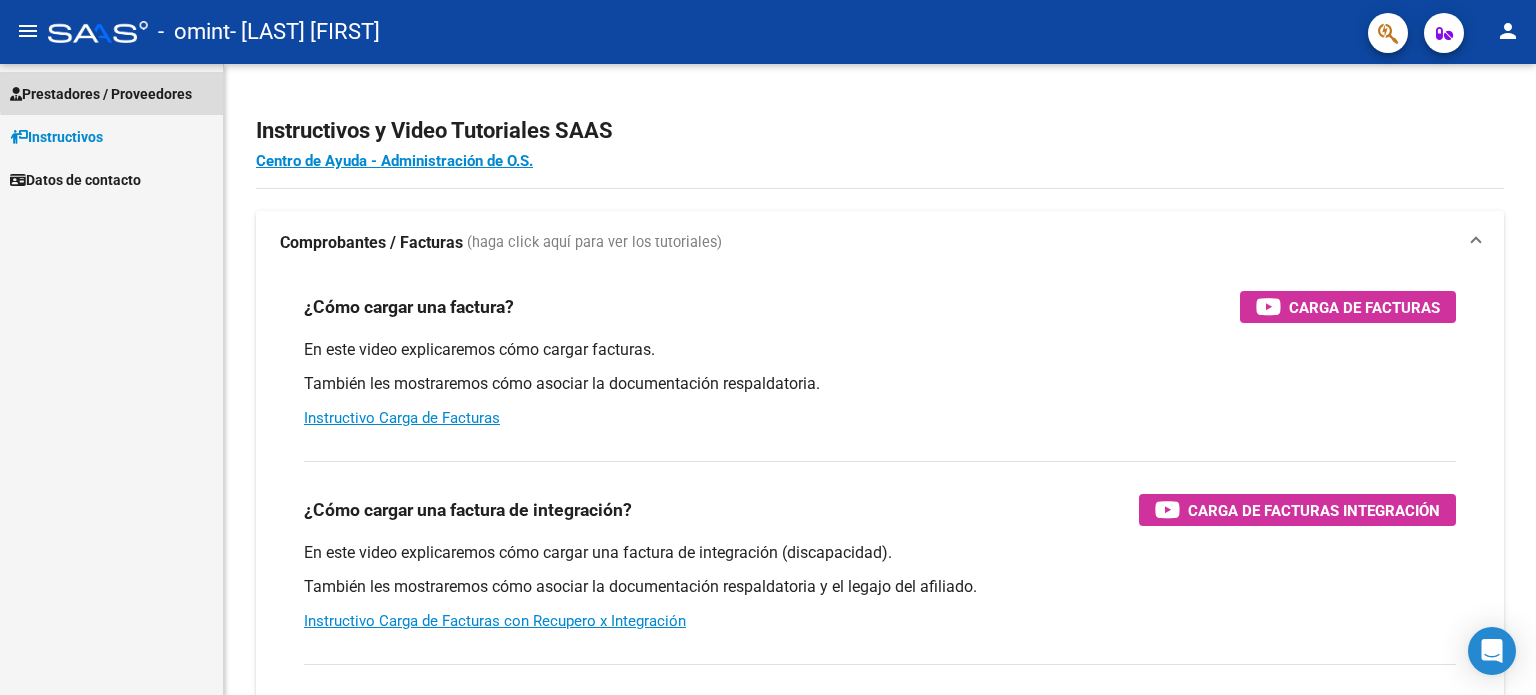 click on "Prestadores / Proveedores" at bounding box center [101, 94] 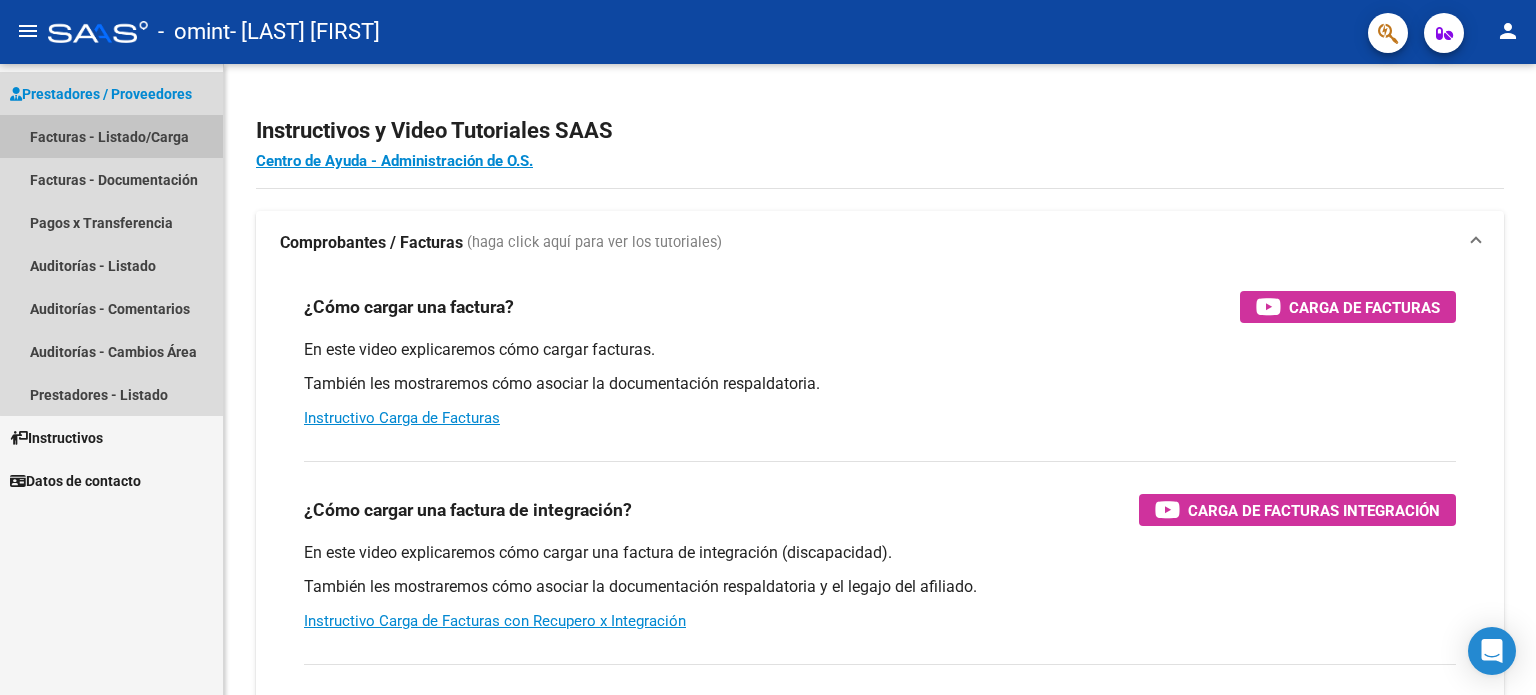 click on "Facturas - Listado/Carga" at bounding box center (111, 136) 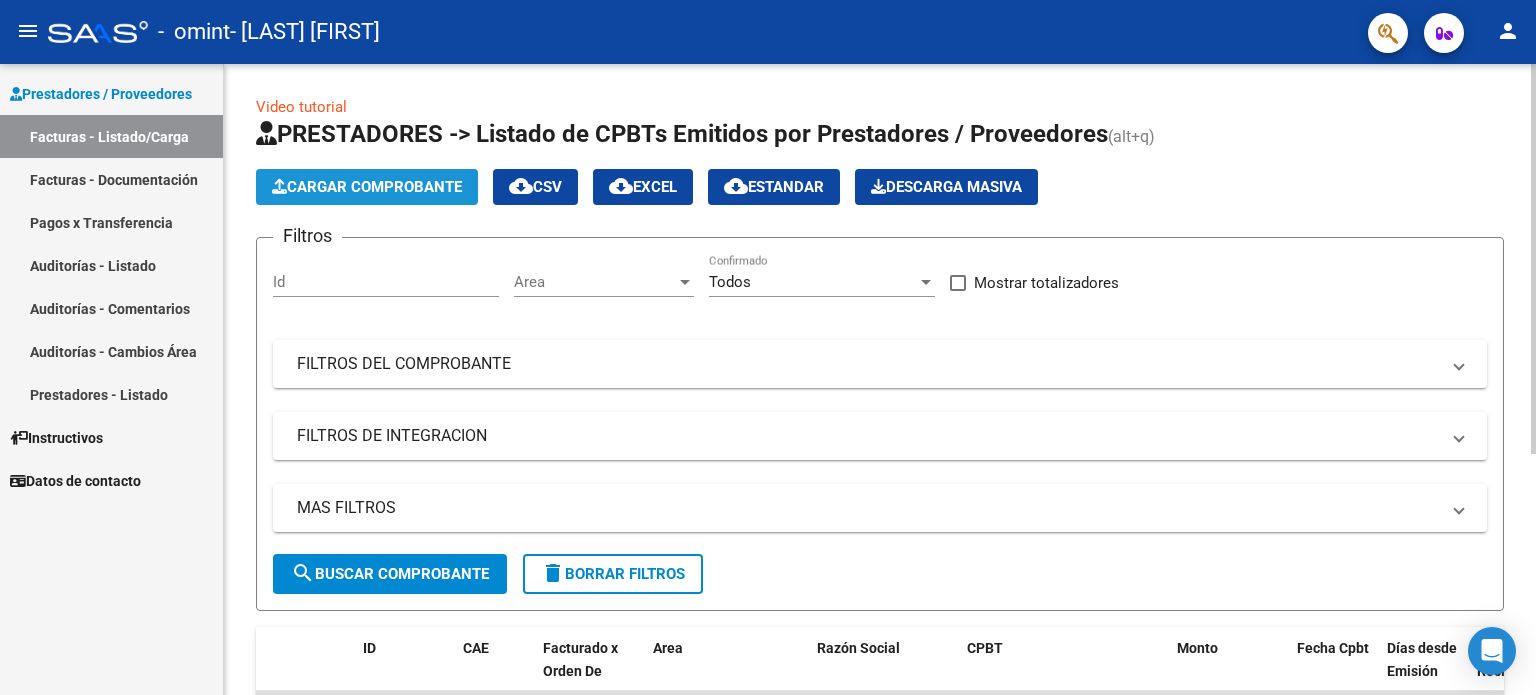 click on "Cargar Comprobante" 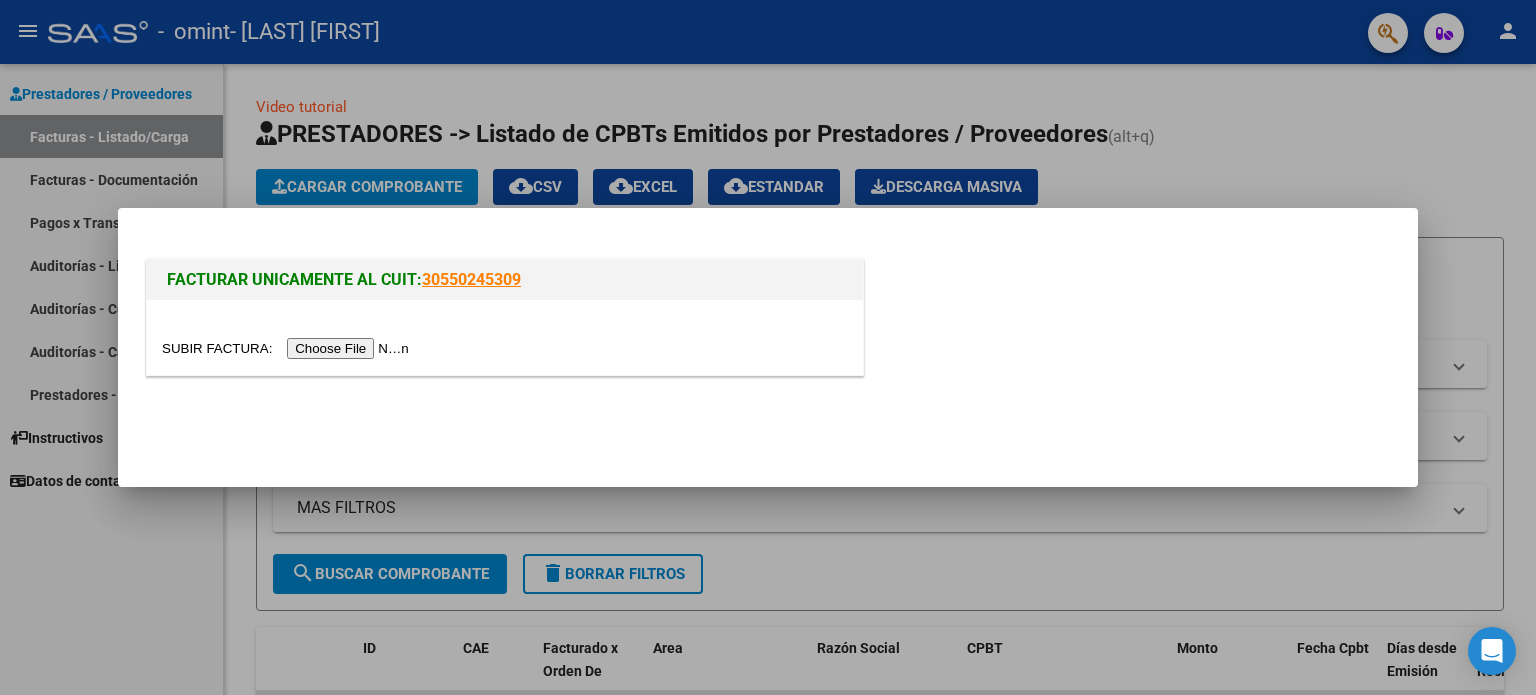 click at bounding box center [288, 348] 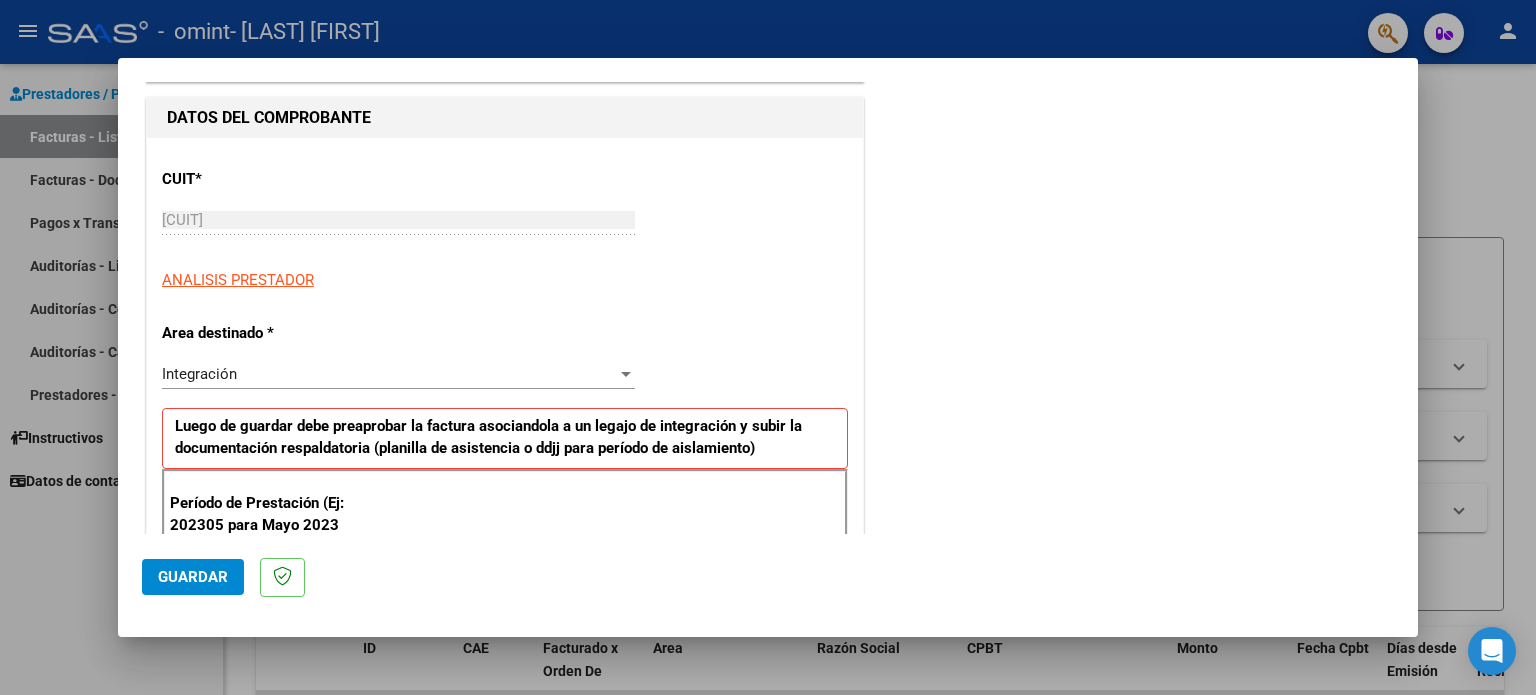 scroll, scrollTop: 200, scrollLeft: 0, axis: vertical 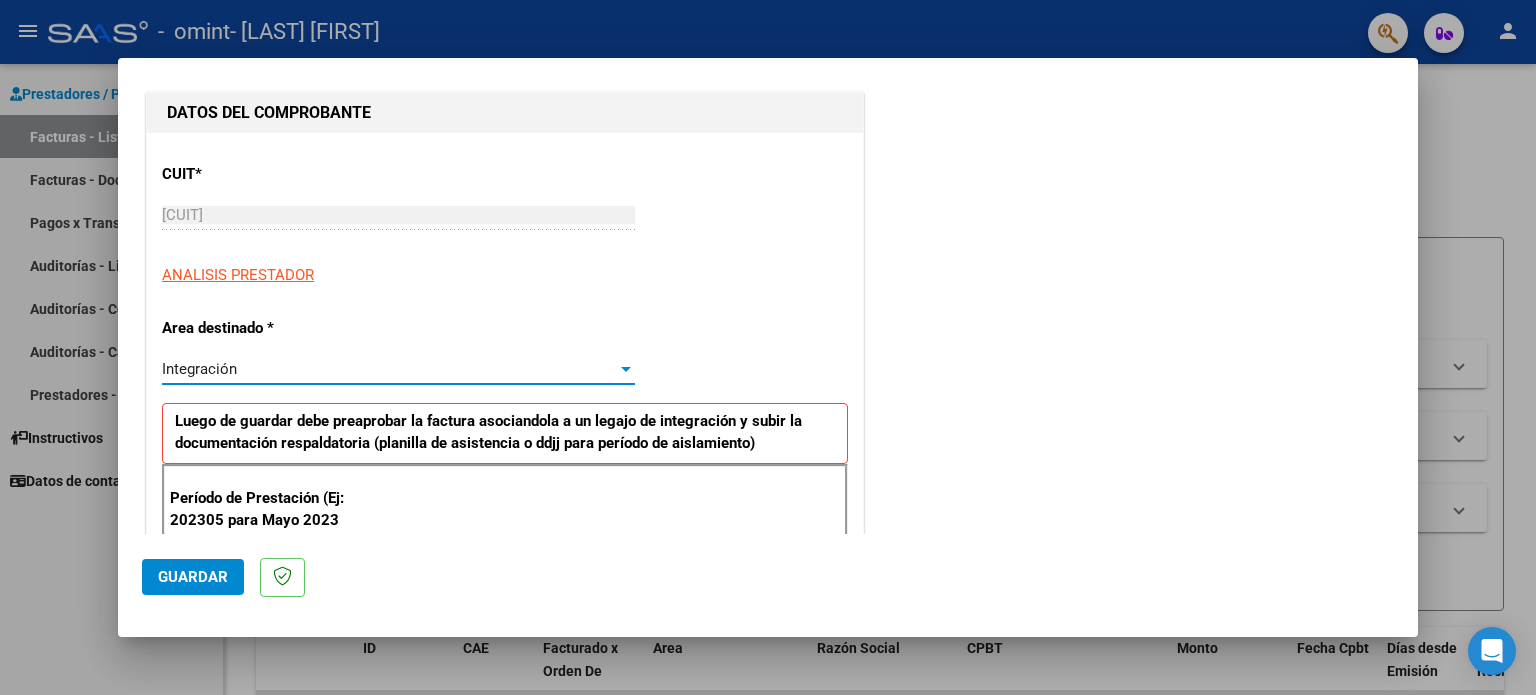 click at bounding box center [626, 369] 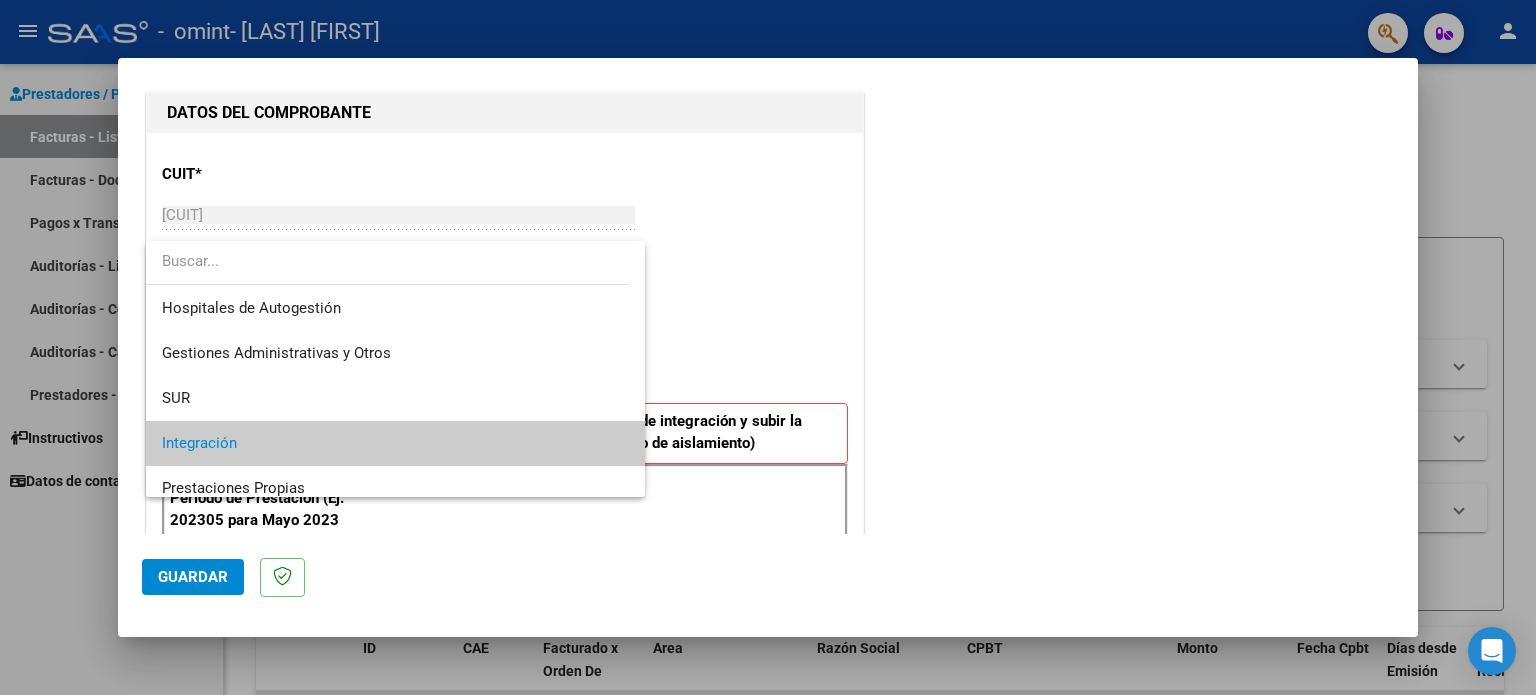 scroll, scrollTop: 74, scrollLeft: 0, axis: vertical 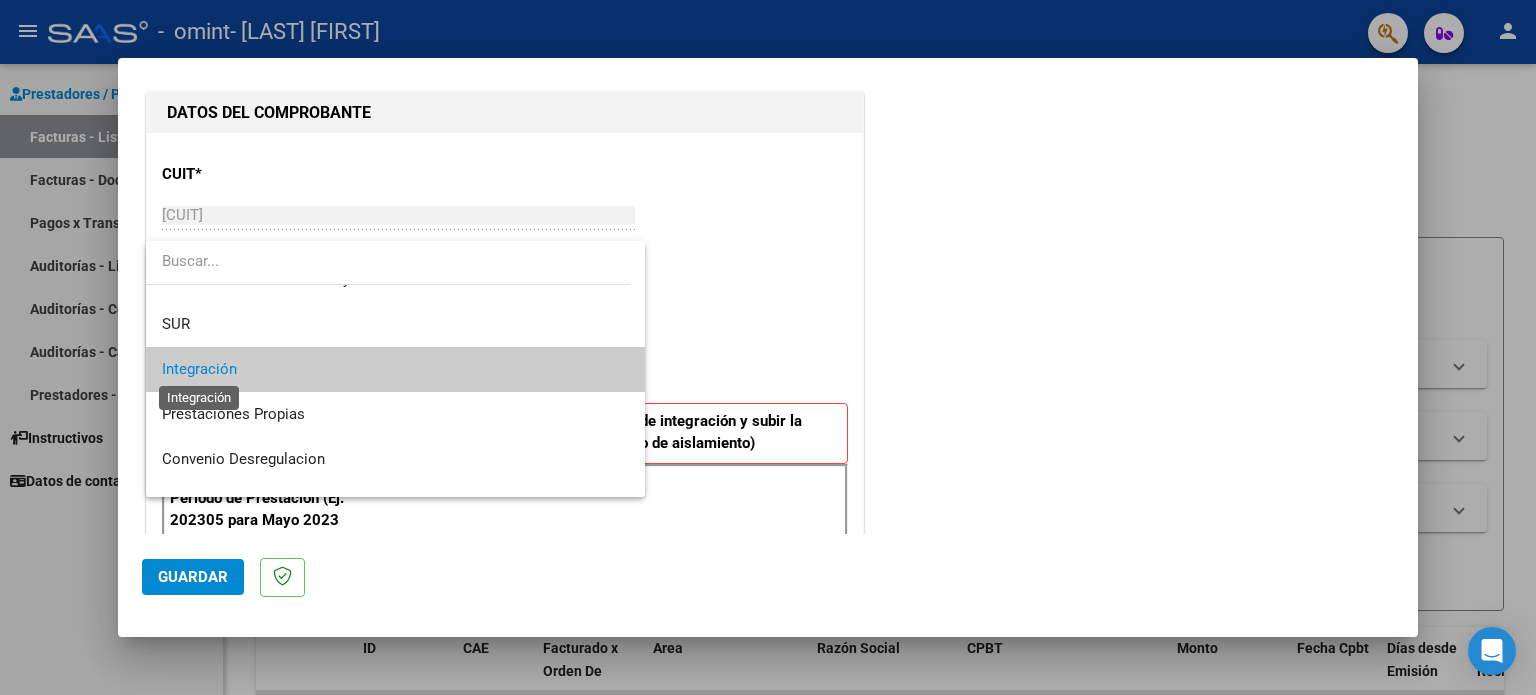 click on "Integración" at bounding box center [199, 369] 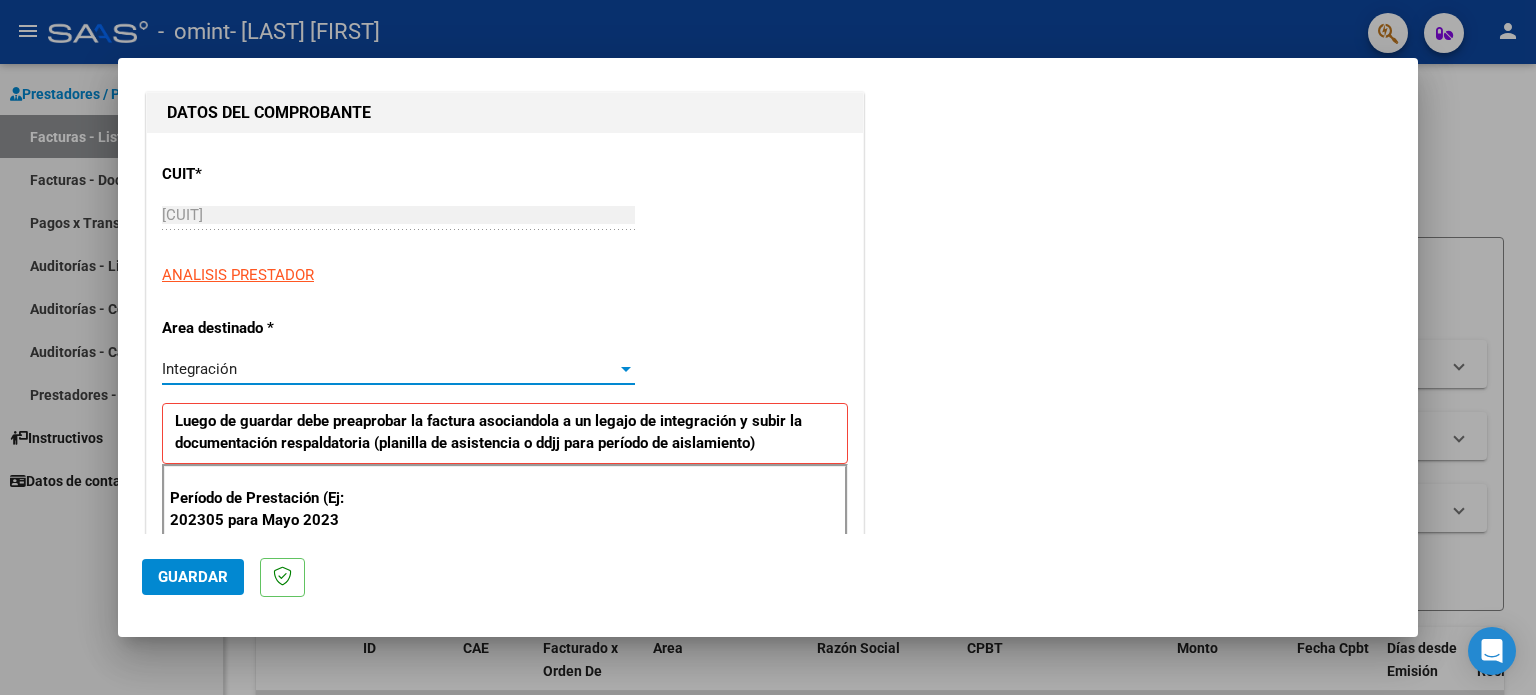 click at bounding box center (626, 369) 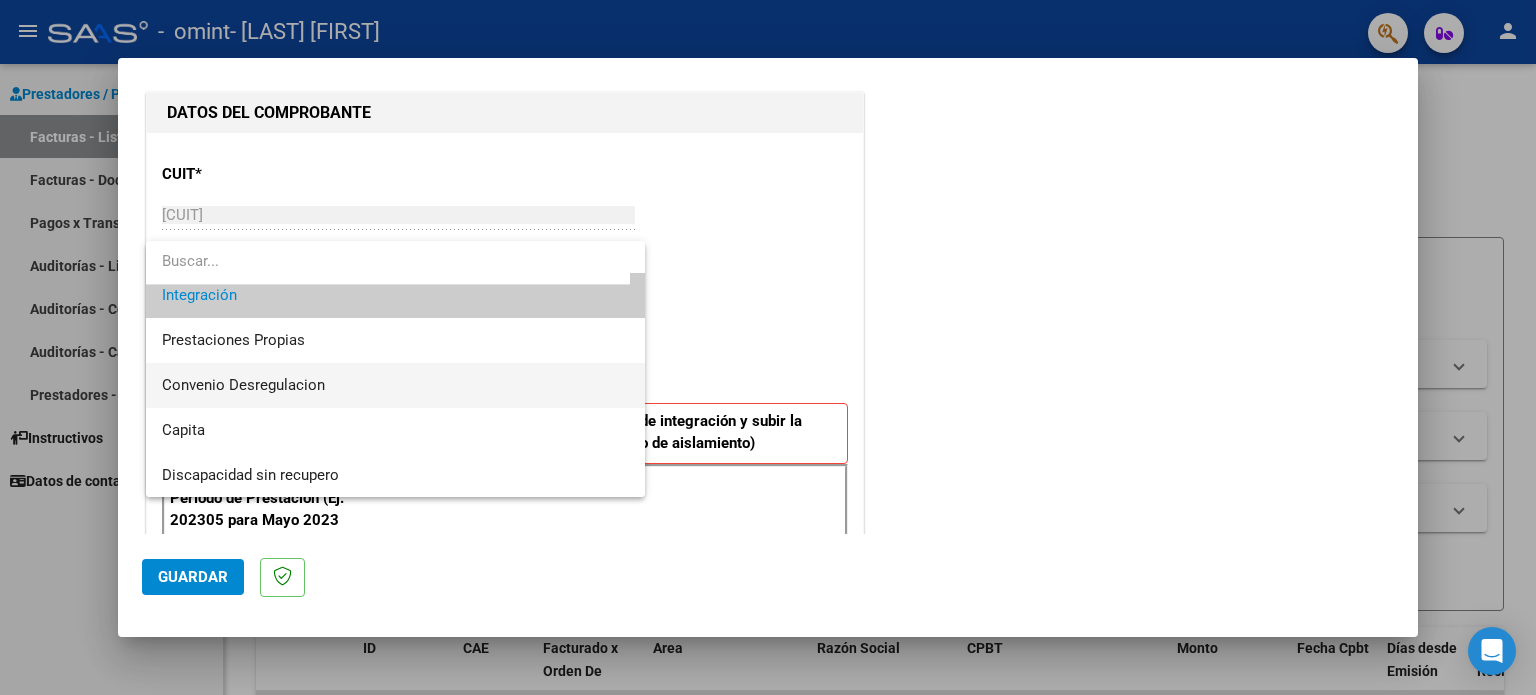 scroll, scrollTop: 48, scrollLeft: 0, axis: vertical 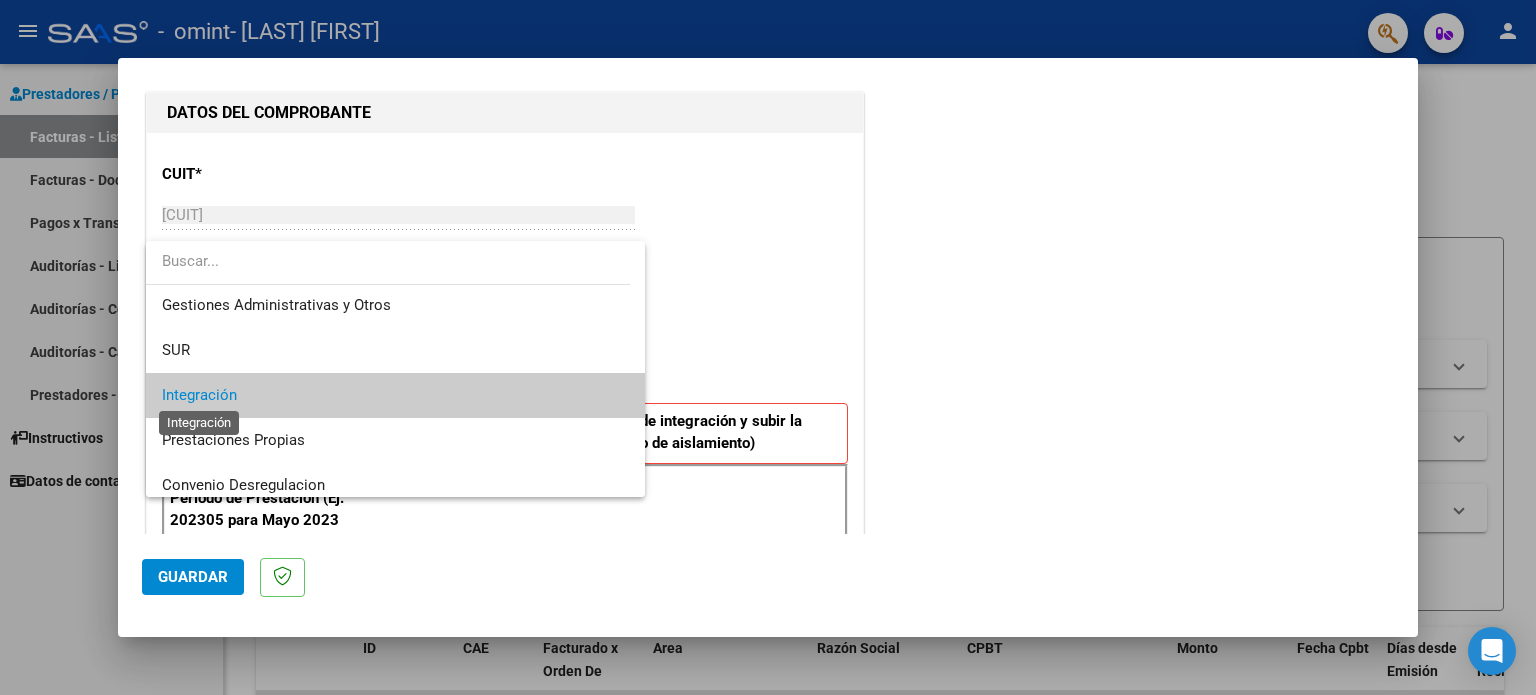 click on "Integración" at bounding box center (199, 395) 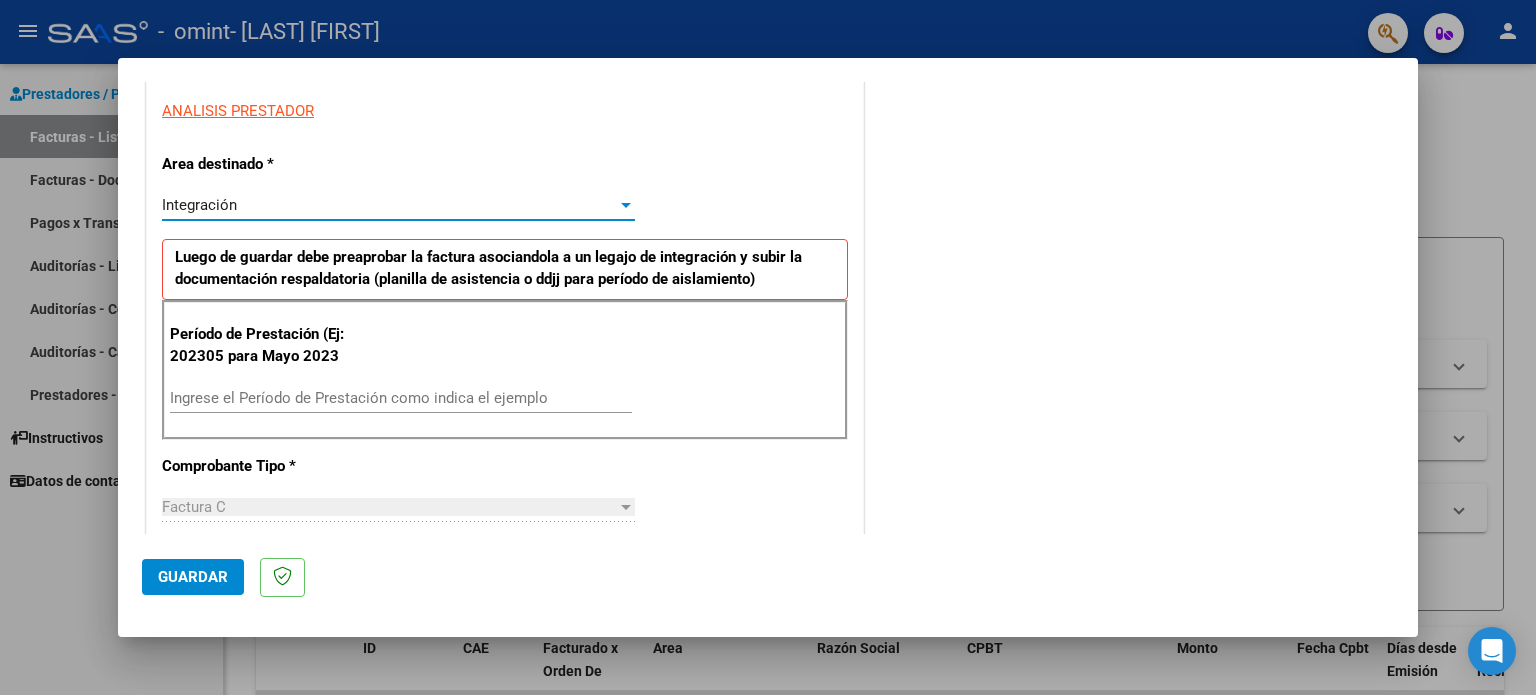 scroll, scrollTop: 400, scrollLeft: 0, axis: vertical 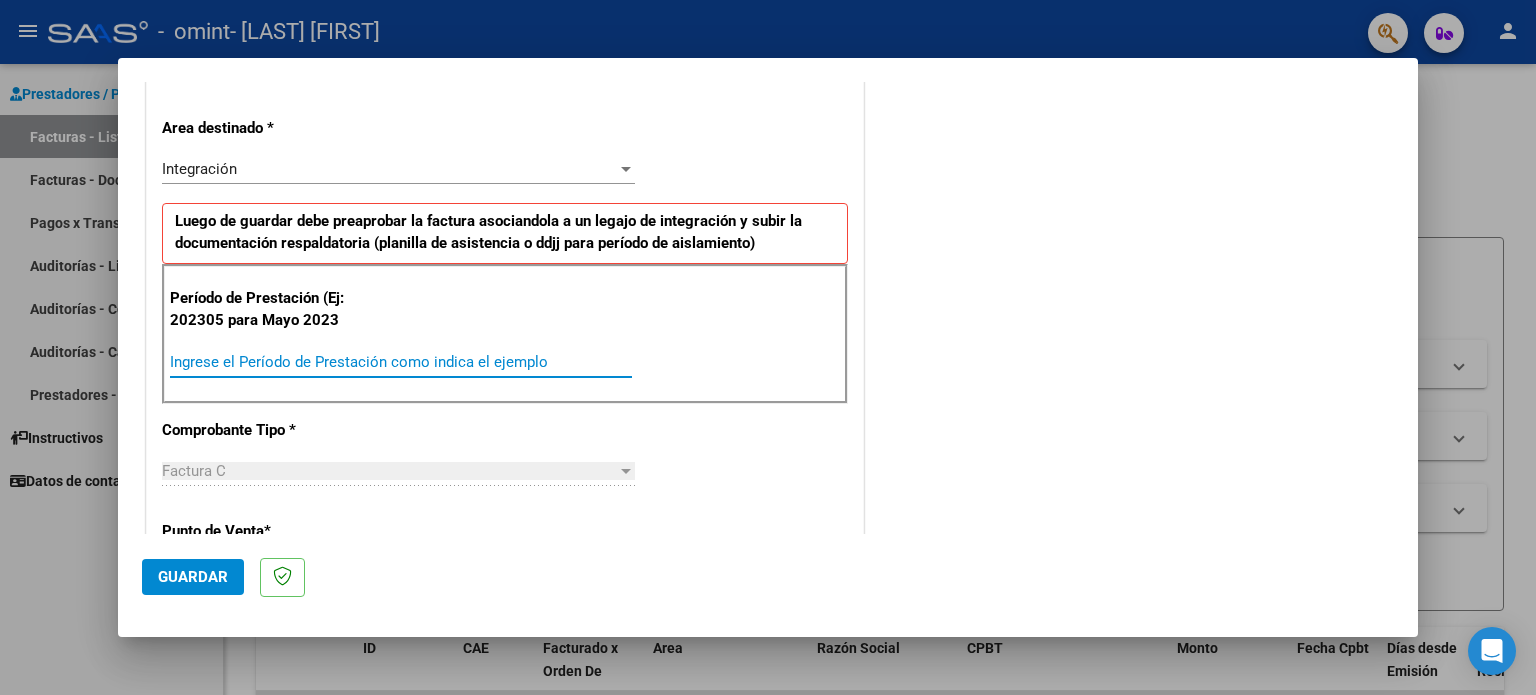 click on "Ingrese el Período de Prestación como indica el ejemplo" at bounding box center [401, 362] 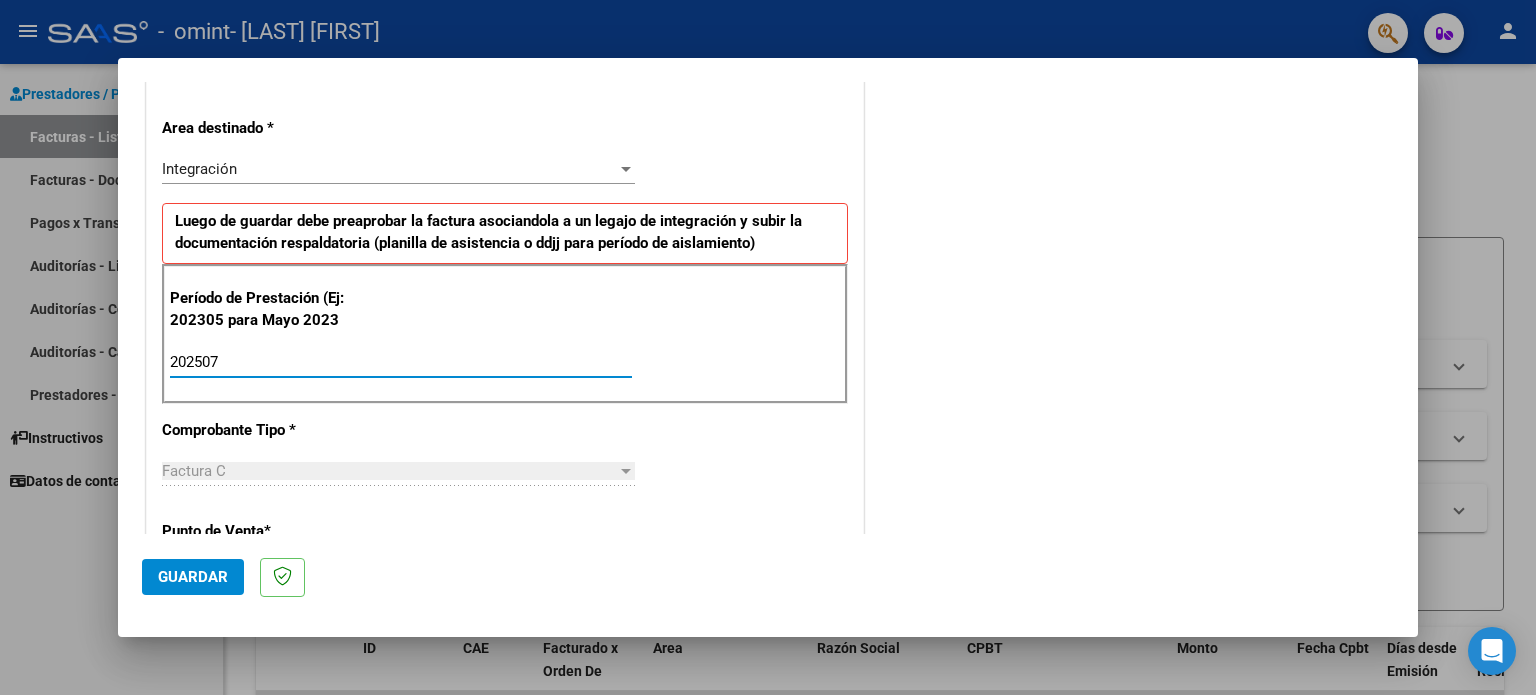 type on "202507" 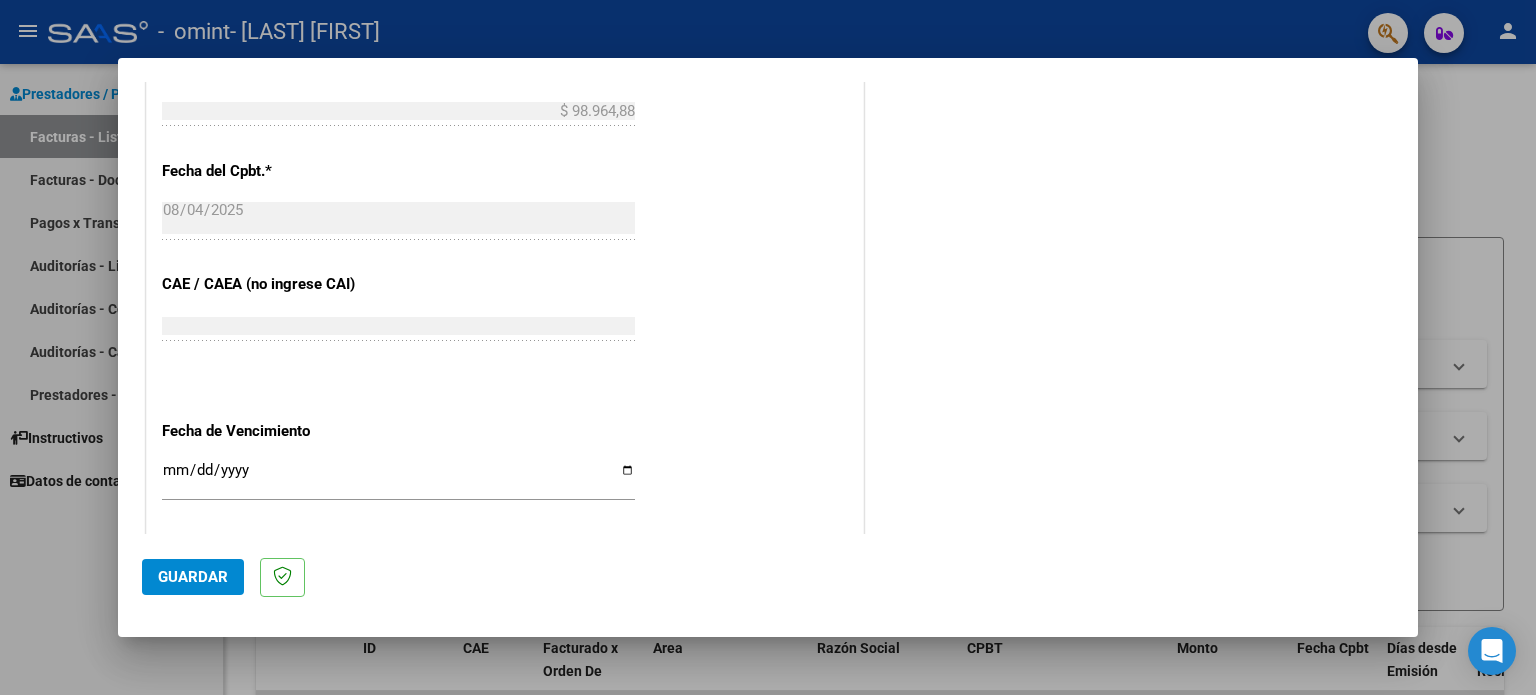 scroll, scrollTop: 1100, scrollLeft: 0, axis: vertical 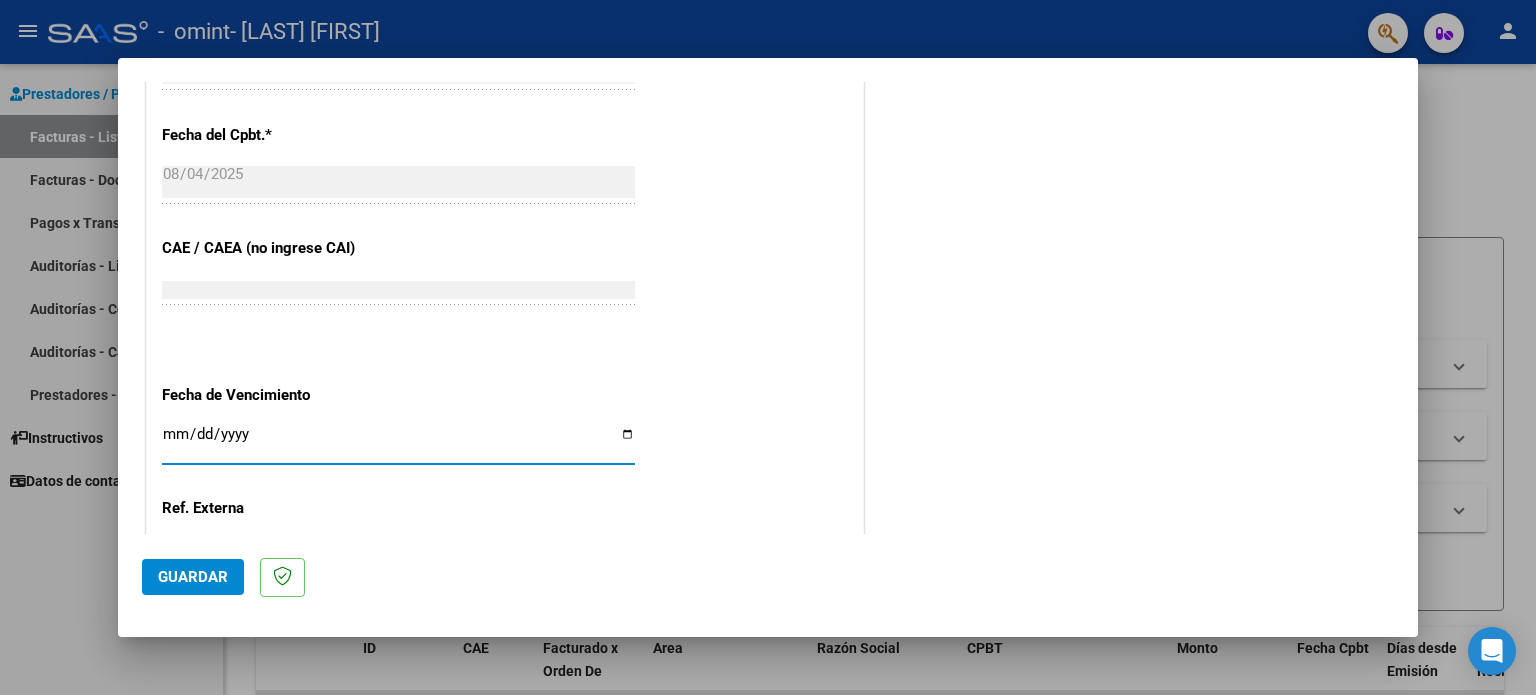 click on "Ingresar la fecha" at bounding box center [398, 442] 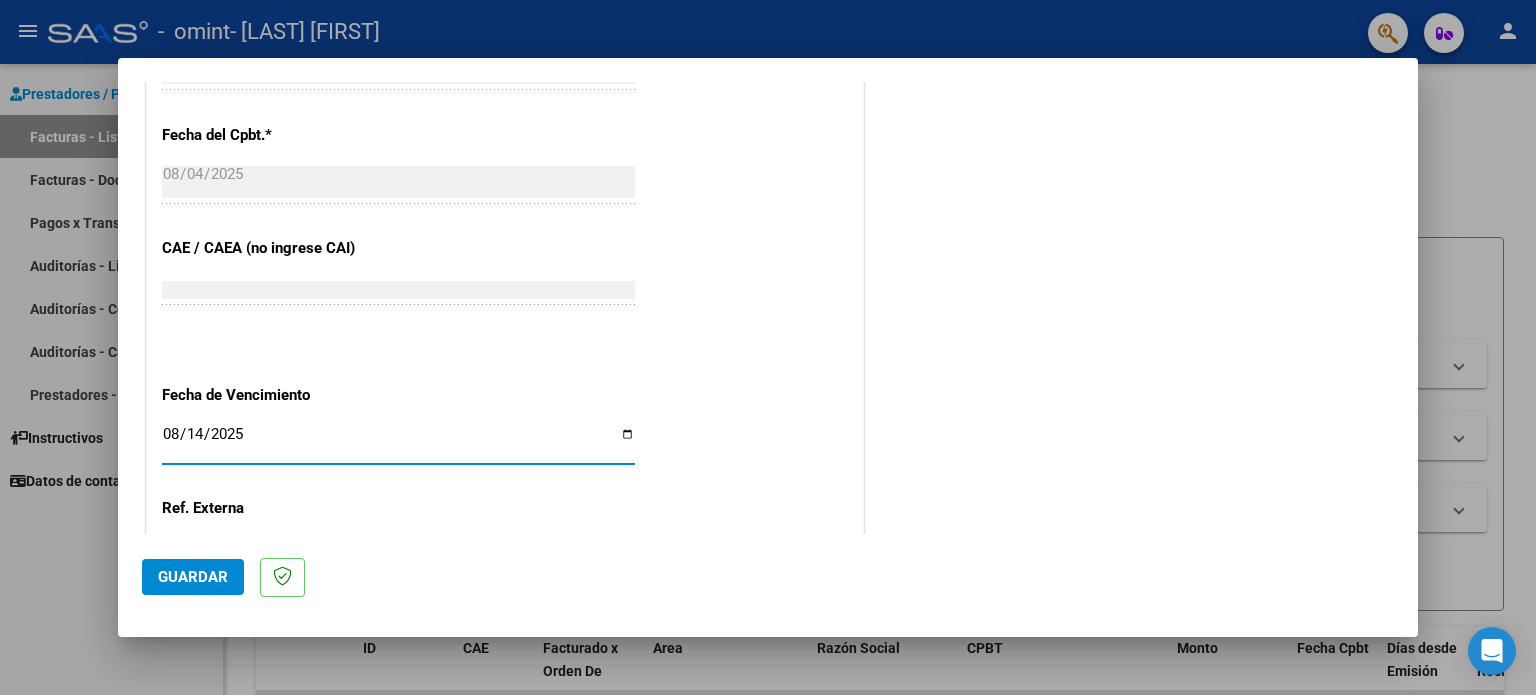 type on "2025-08-14" 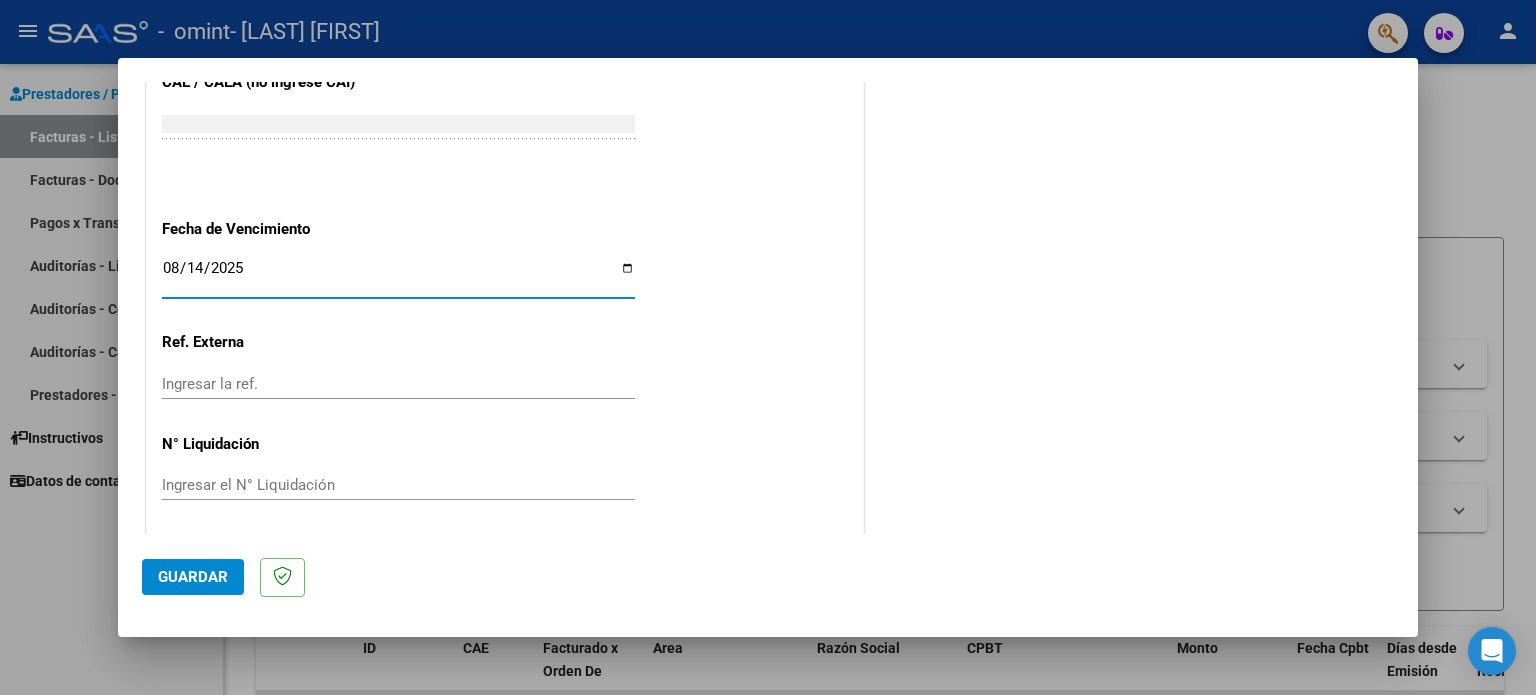 scroll, scrollTop: 1268, scrollLeft: 0, axis: vertical 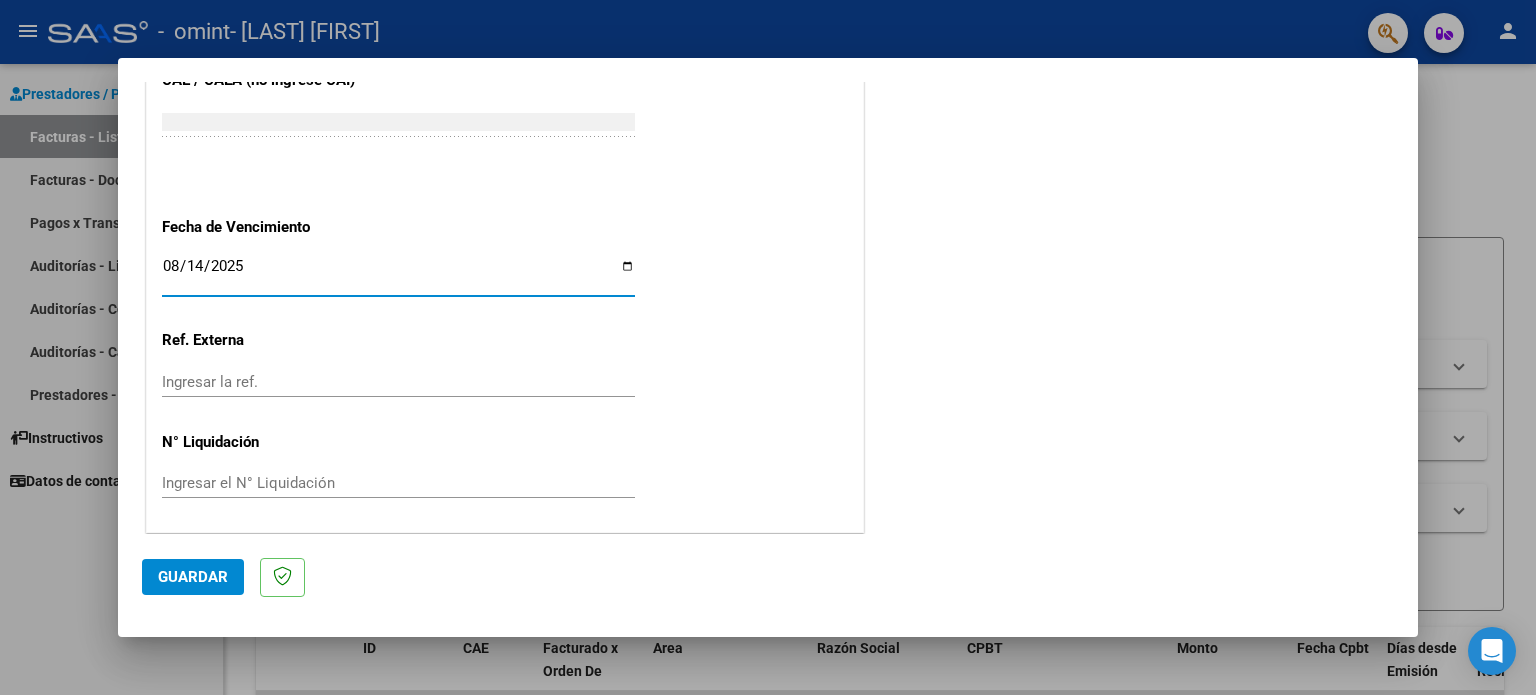 click on "Guardar" 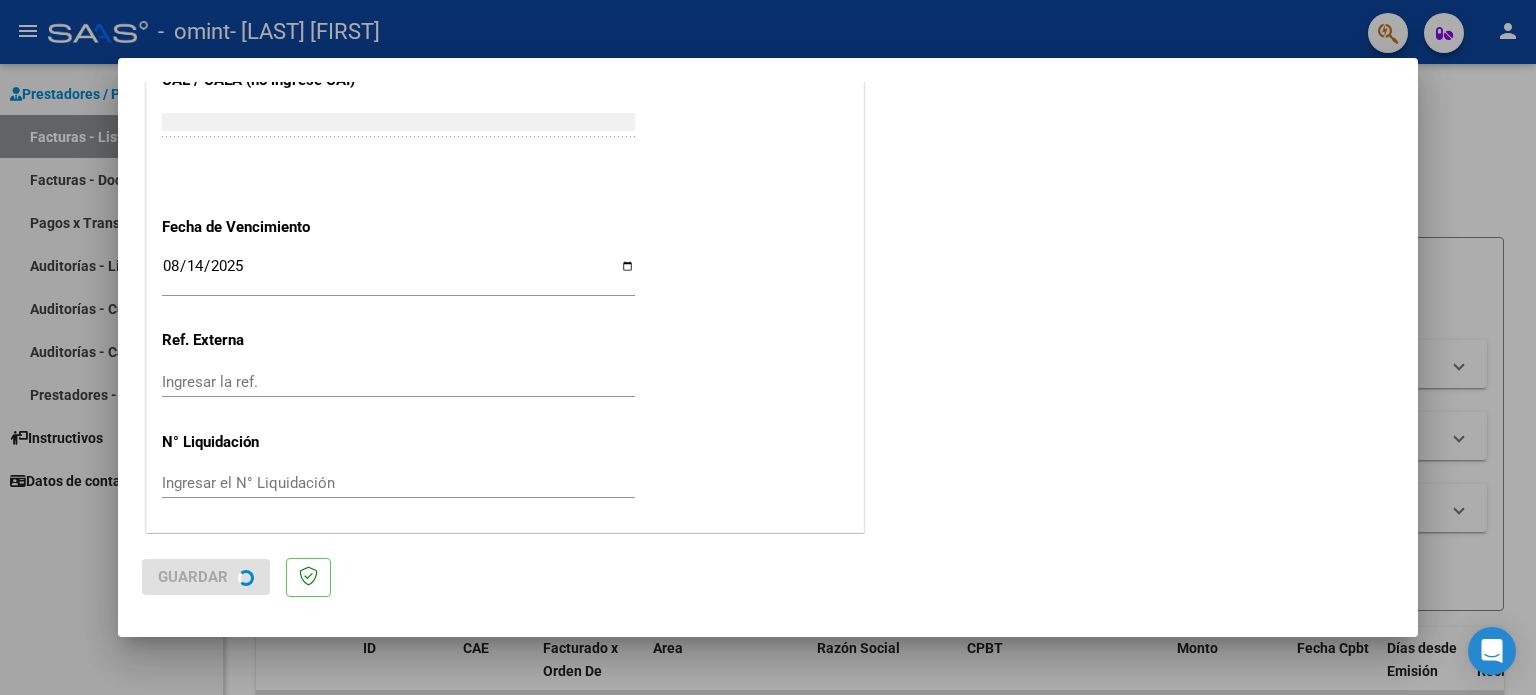 scroll, scrollTop: 0, scrollLeft: 0, axis: both 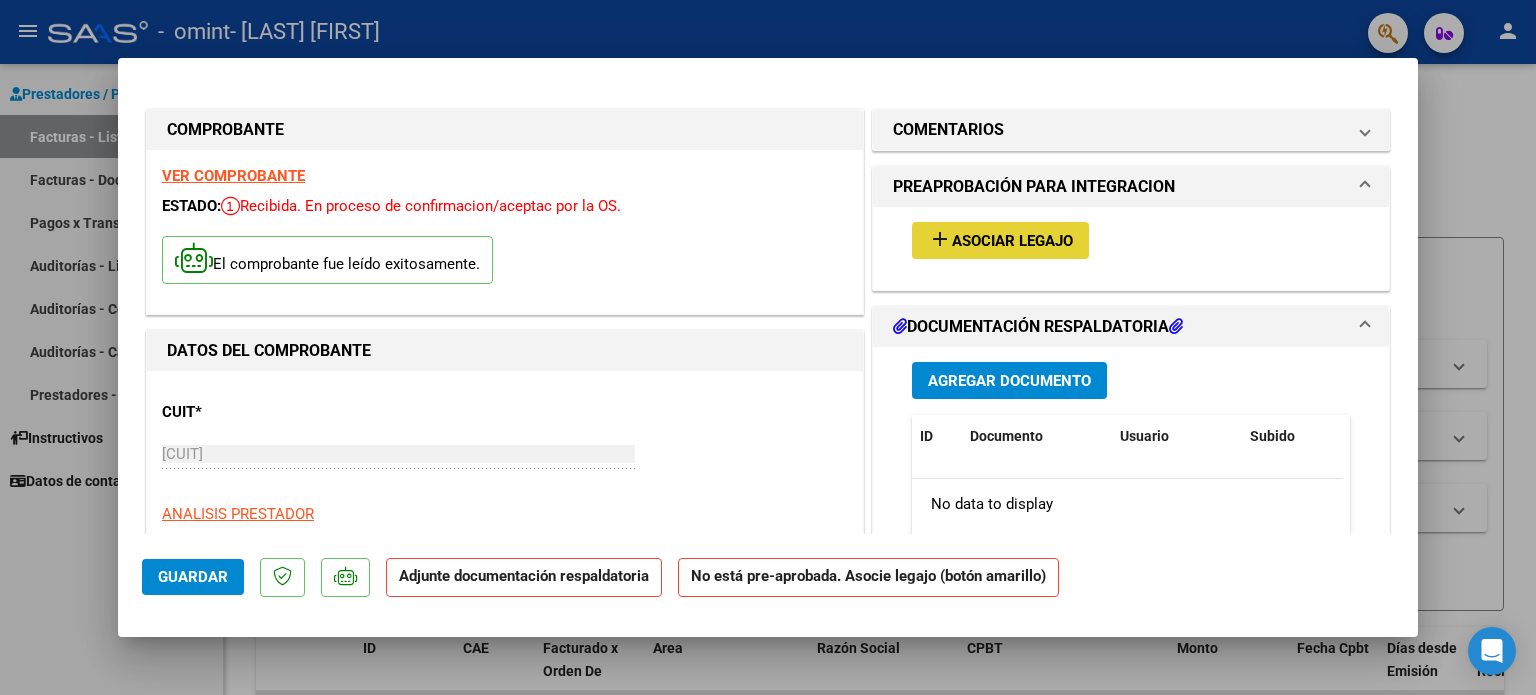 click on "Asociar Legajo" at bounding box center (1012, 241) 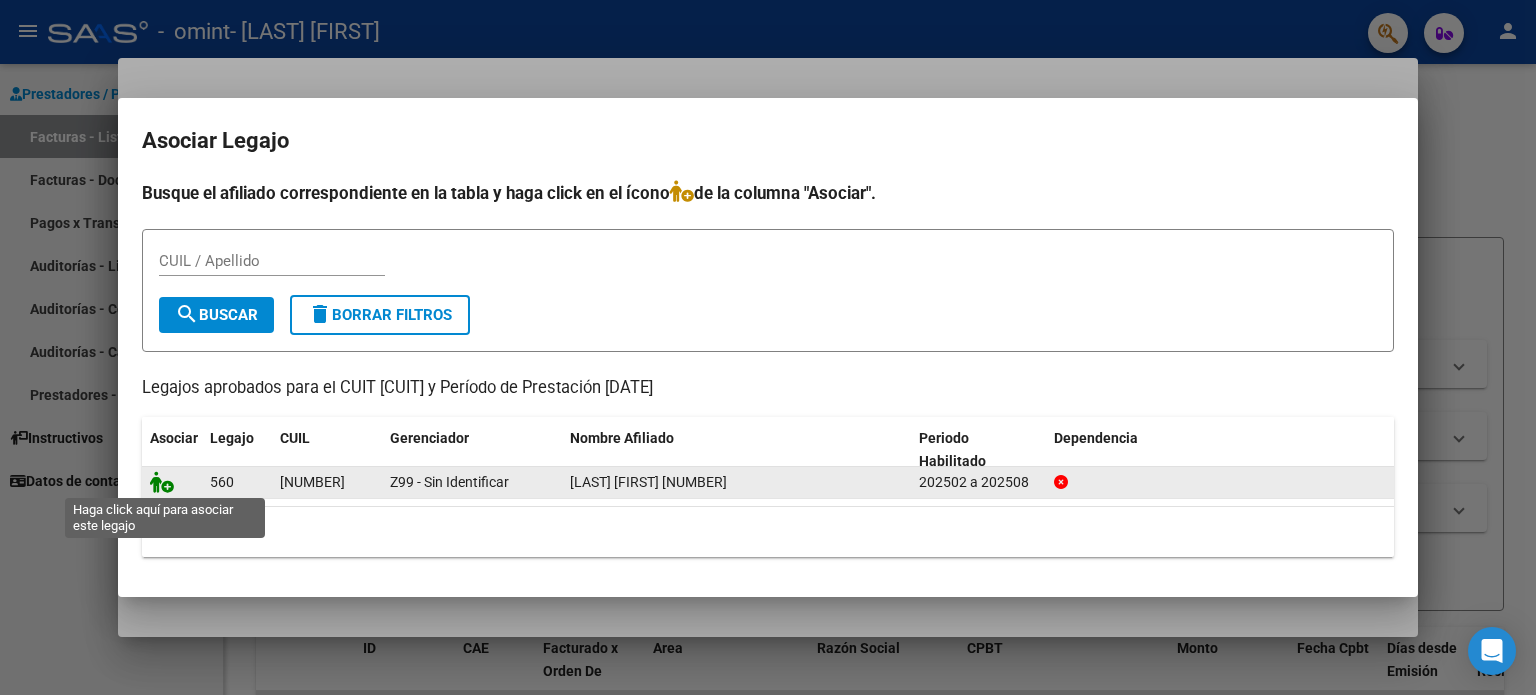 click 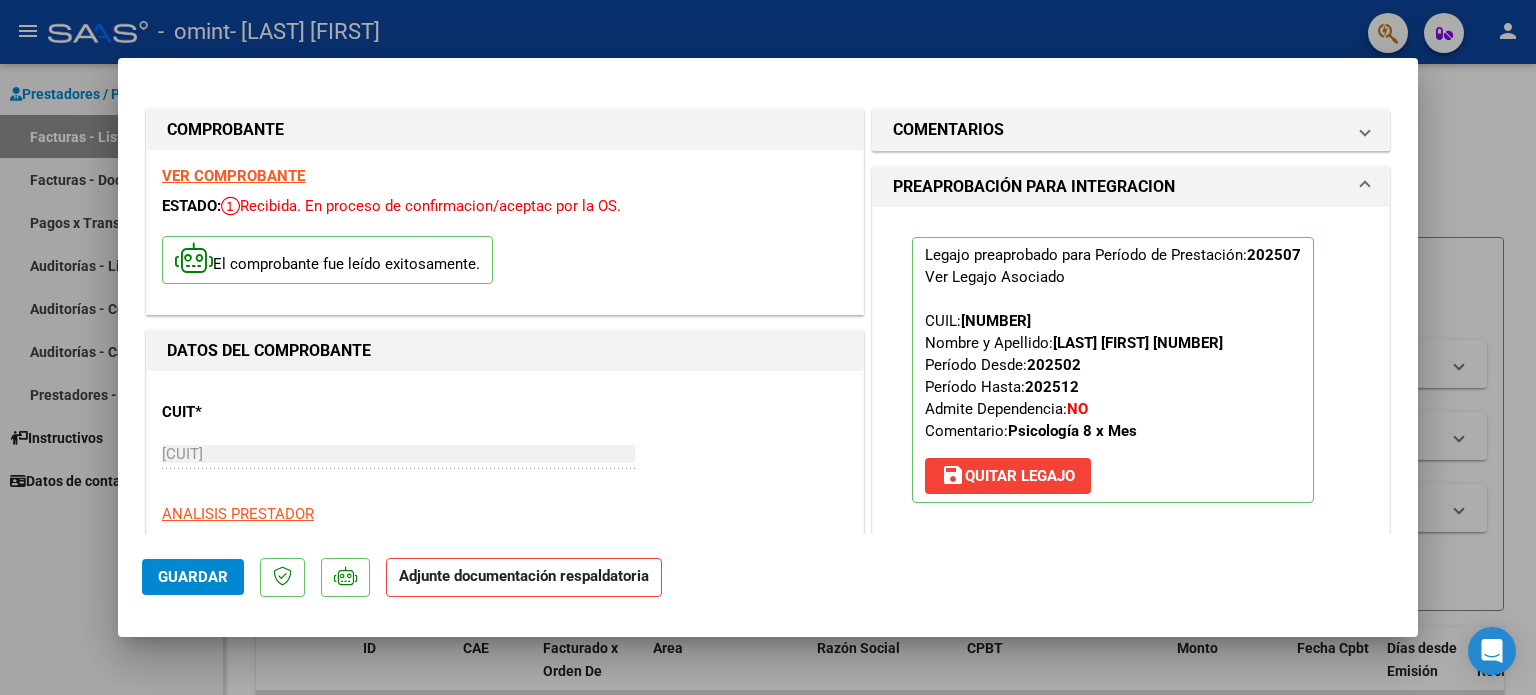click on "Guardar Adjunte documentación respaldatoria" 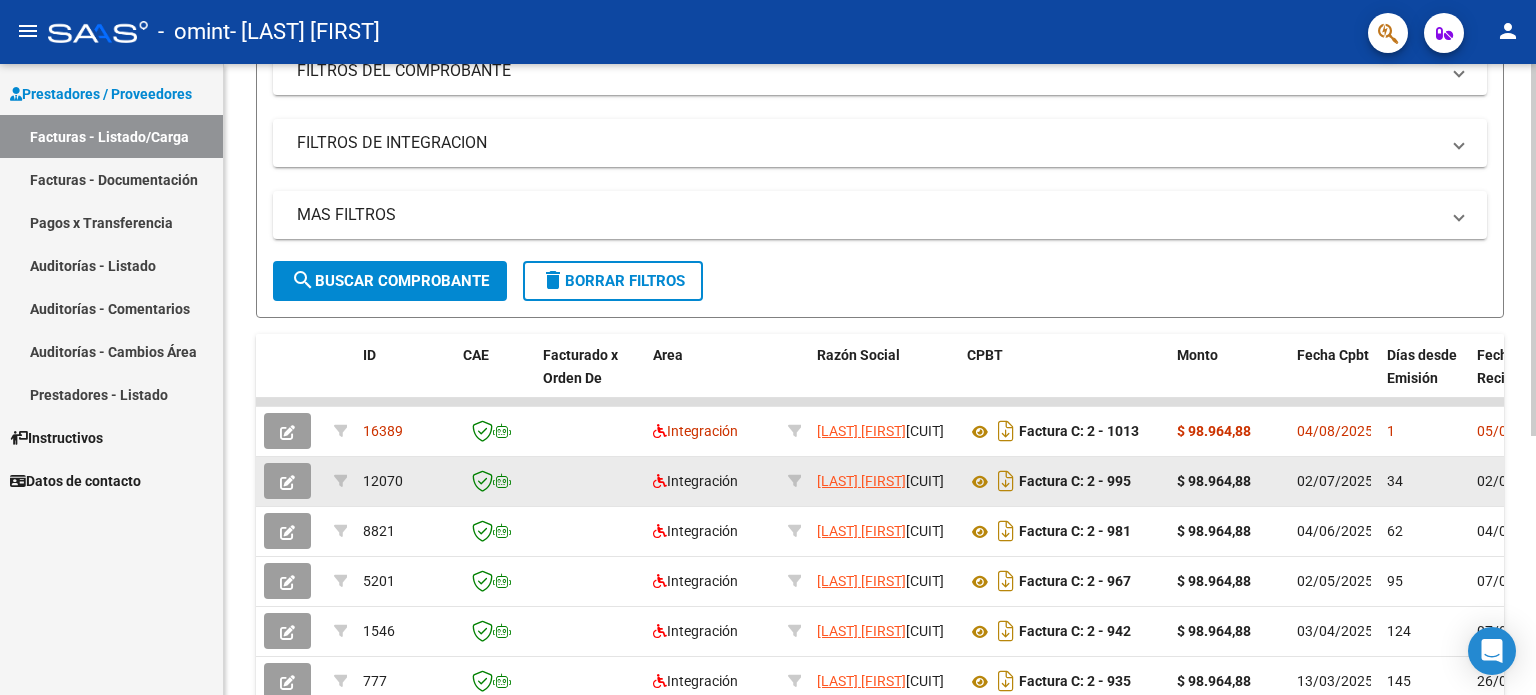 scroll, scrollTop: 238, scrollLeft: 0, axis: vertical 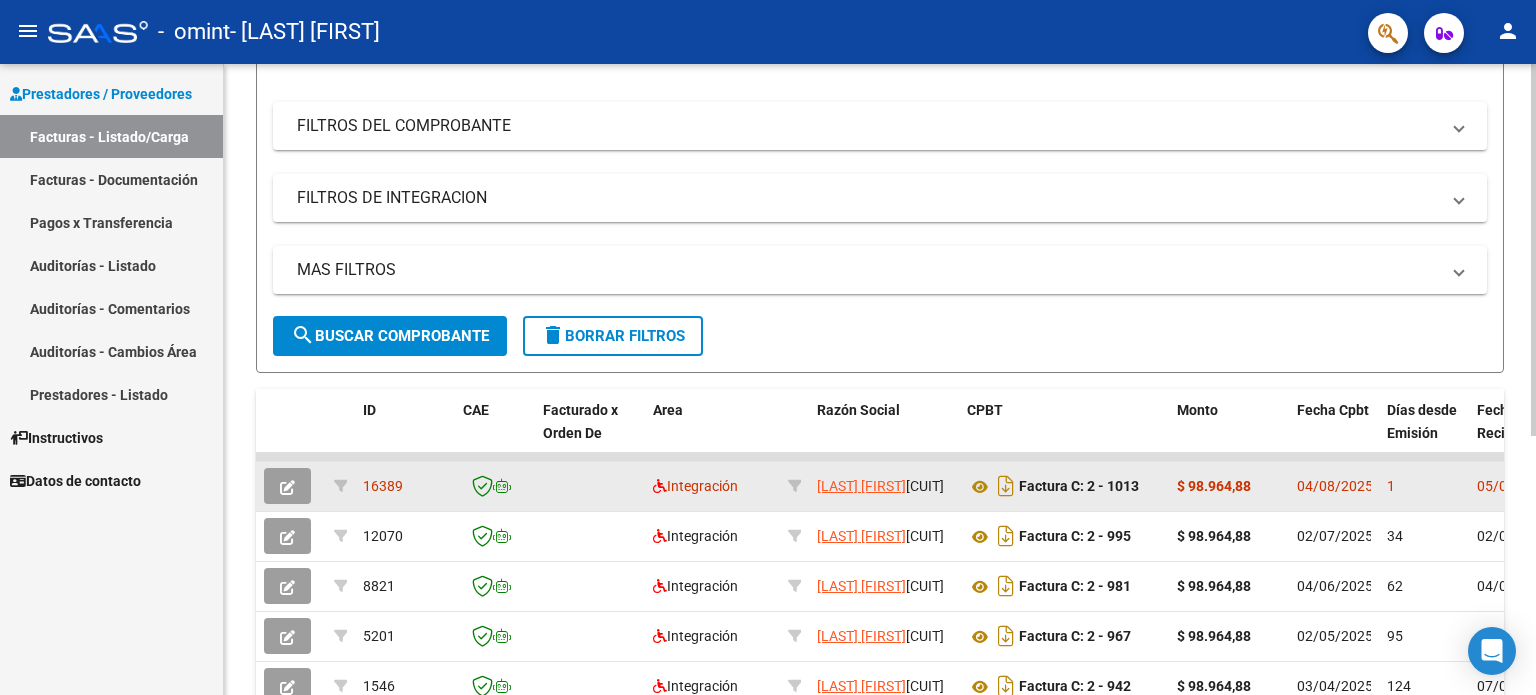 click on "04/08/2025" 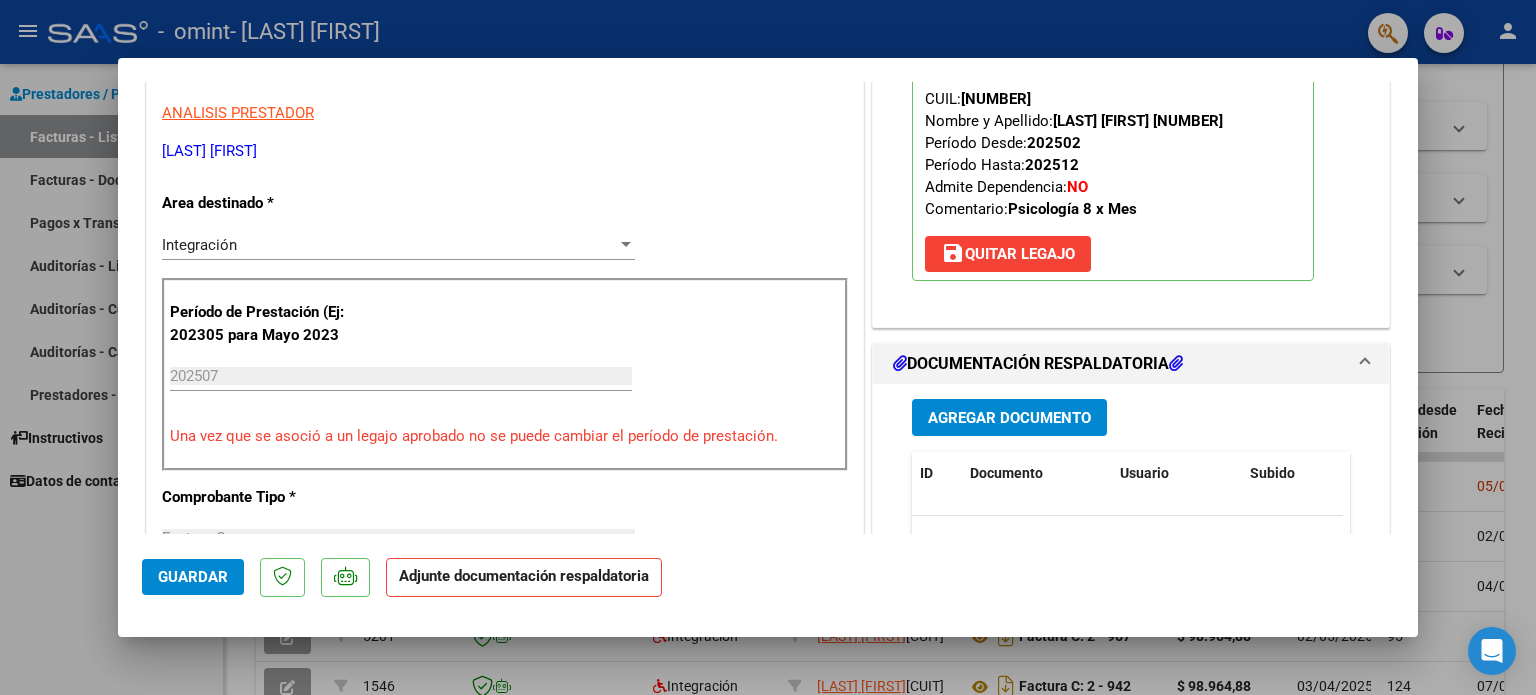 scroll, scrollTop: 400, scrollLeft: 0, axis: vertical 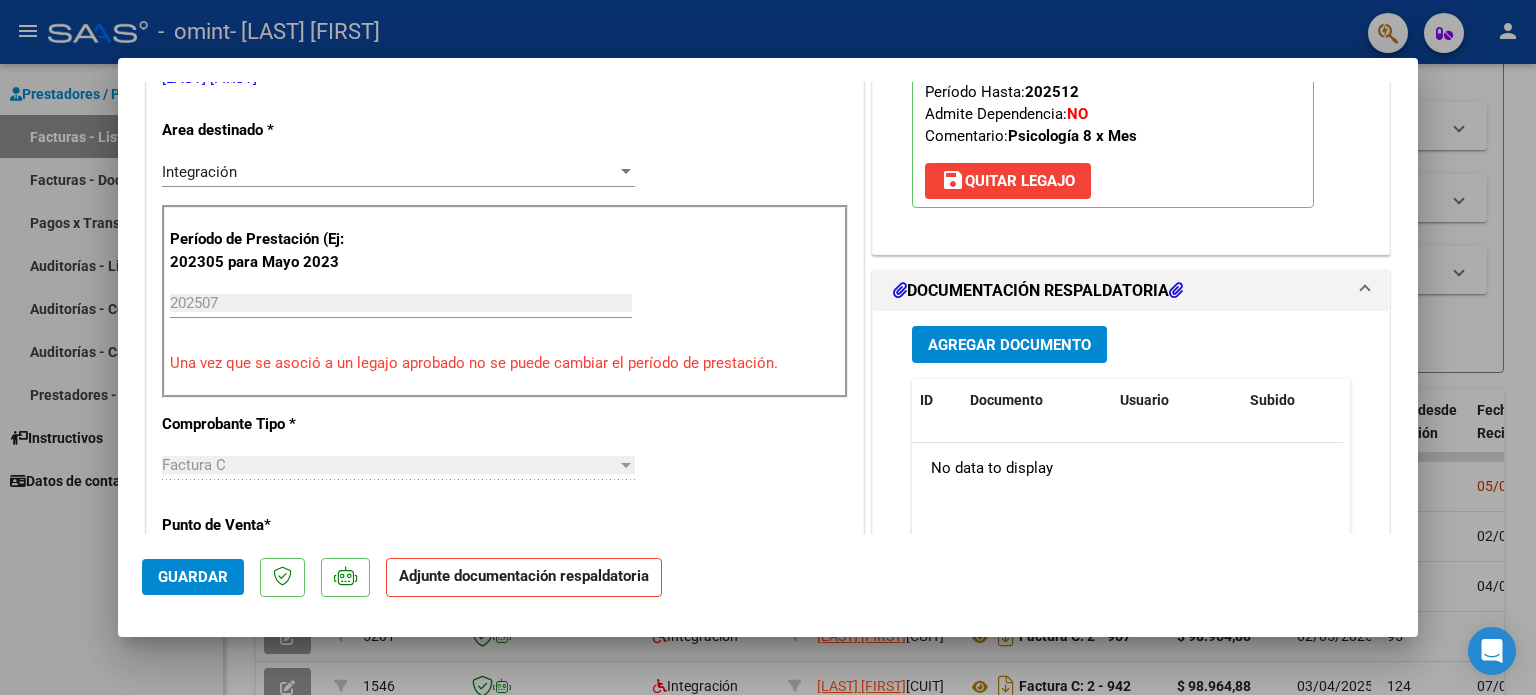 click on "Adjunte documentación respaldatoria" 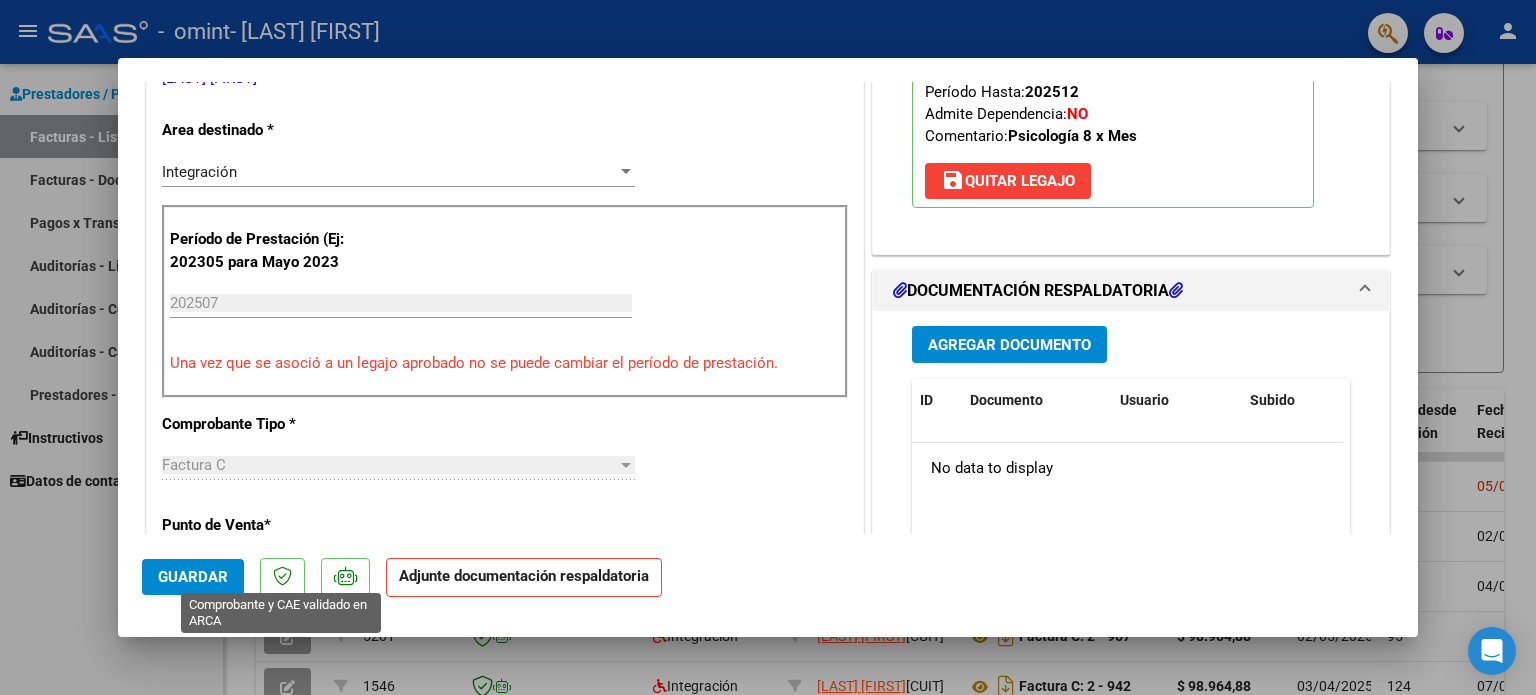 click 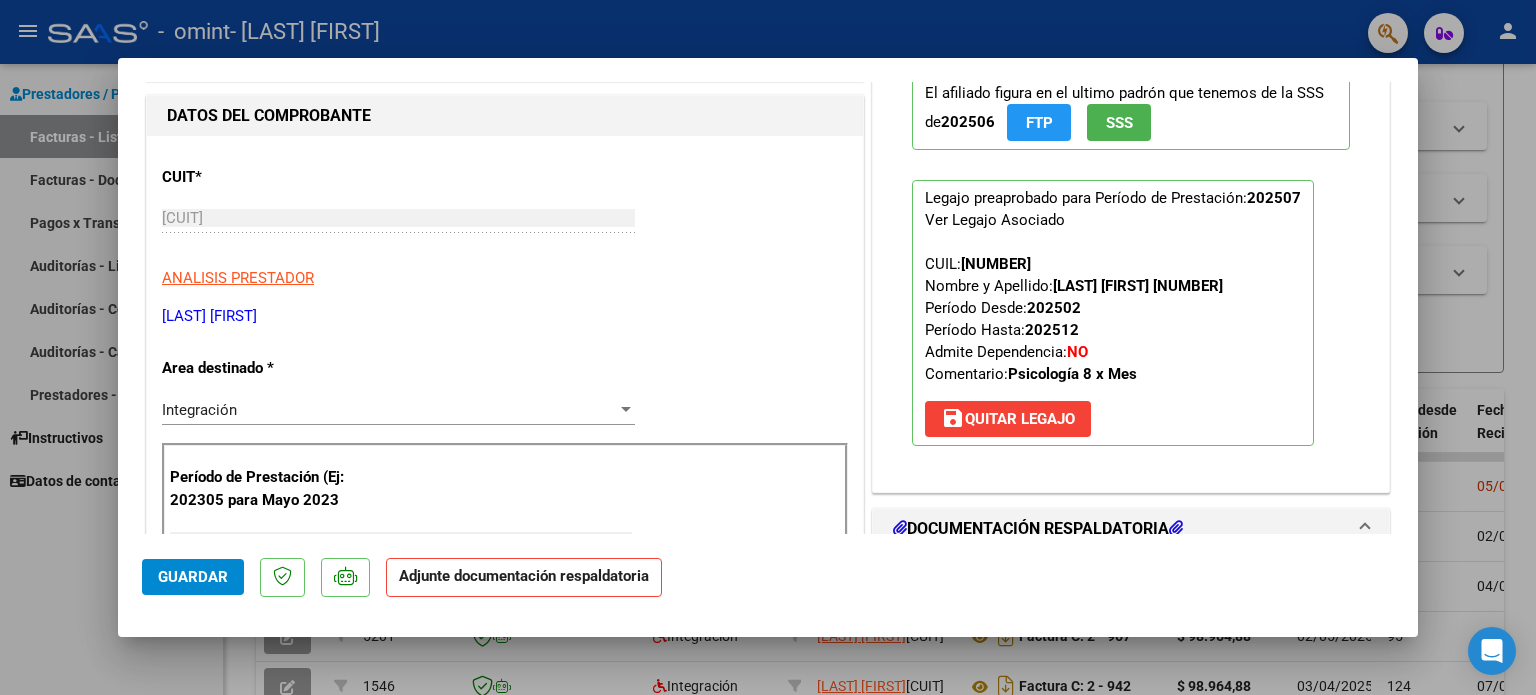 scroll, scrollTop: 462, scrollLeft: 0, axis: vertical 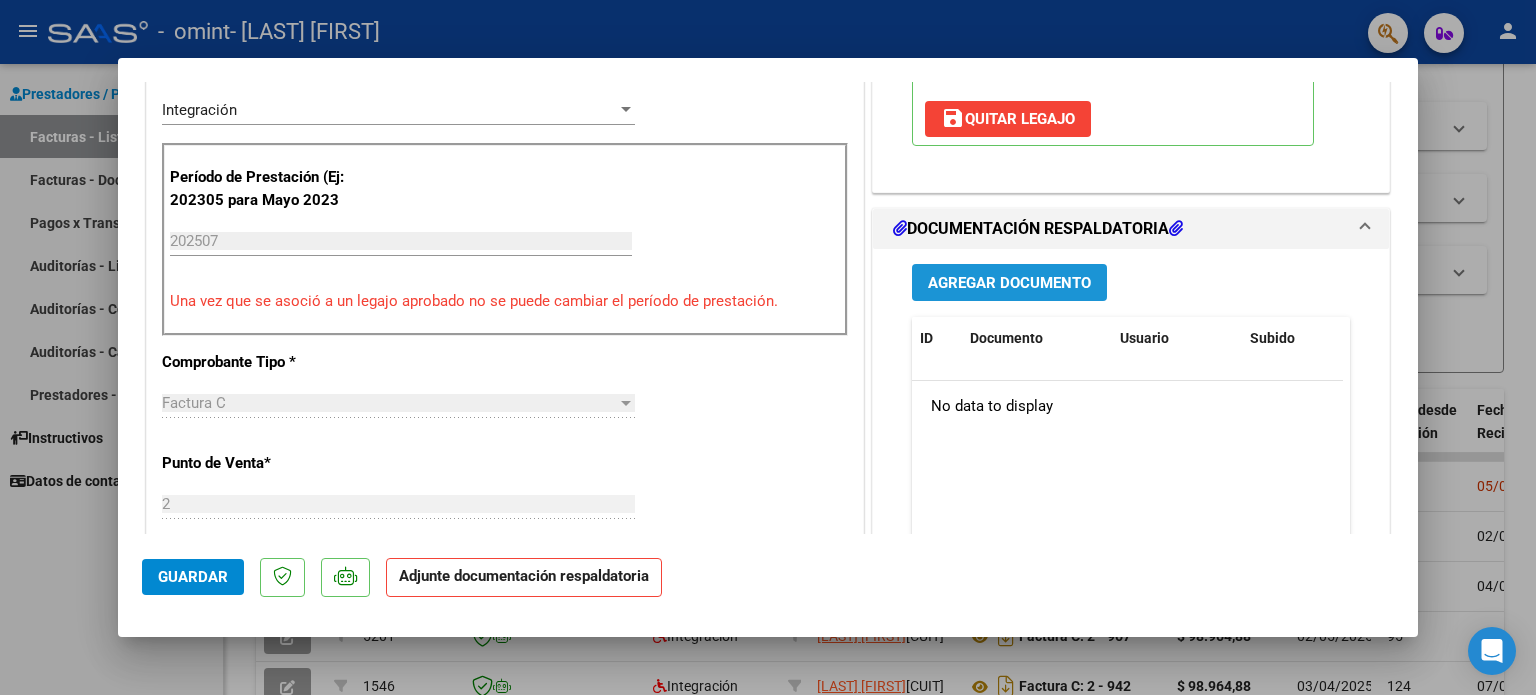 click on "Agregar Documento" at bounding box center (1009, 283) 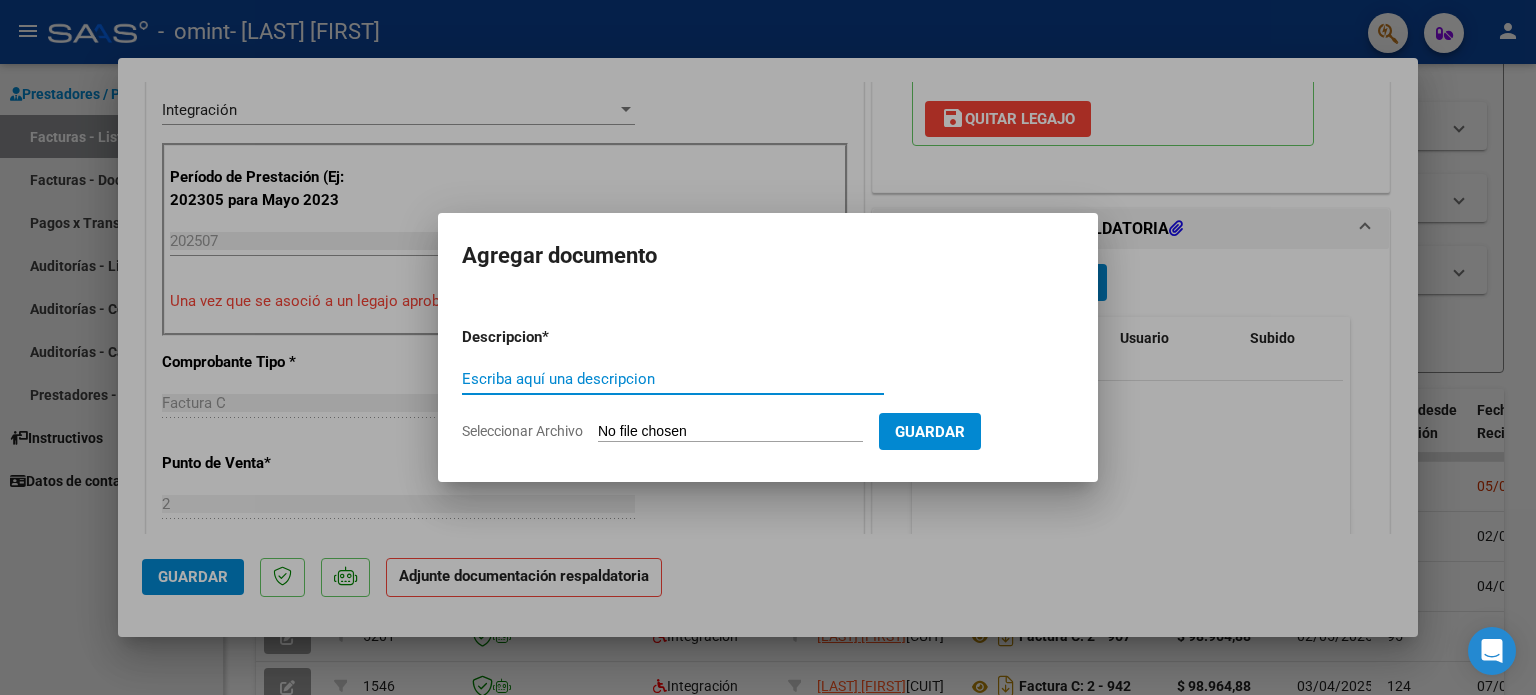 click on "Escriba aquí una descripcion" at bounding box center (673, 379) 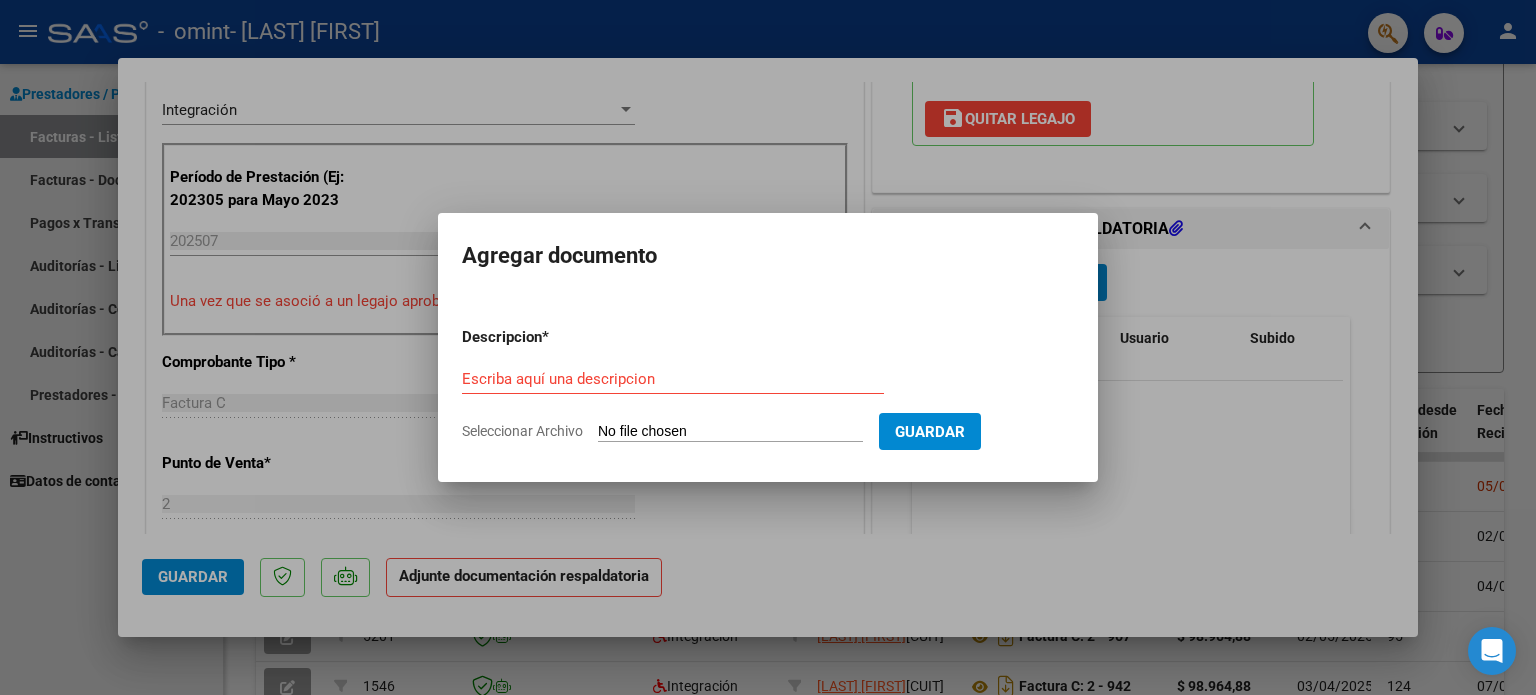 drag, startPoint x: 886, startPoint y: 415, endPoint x: 873, endPoint y: 423, distance: 15.264338 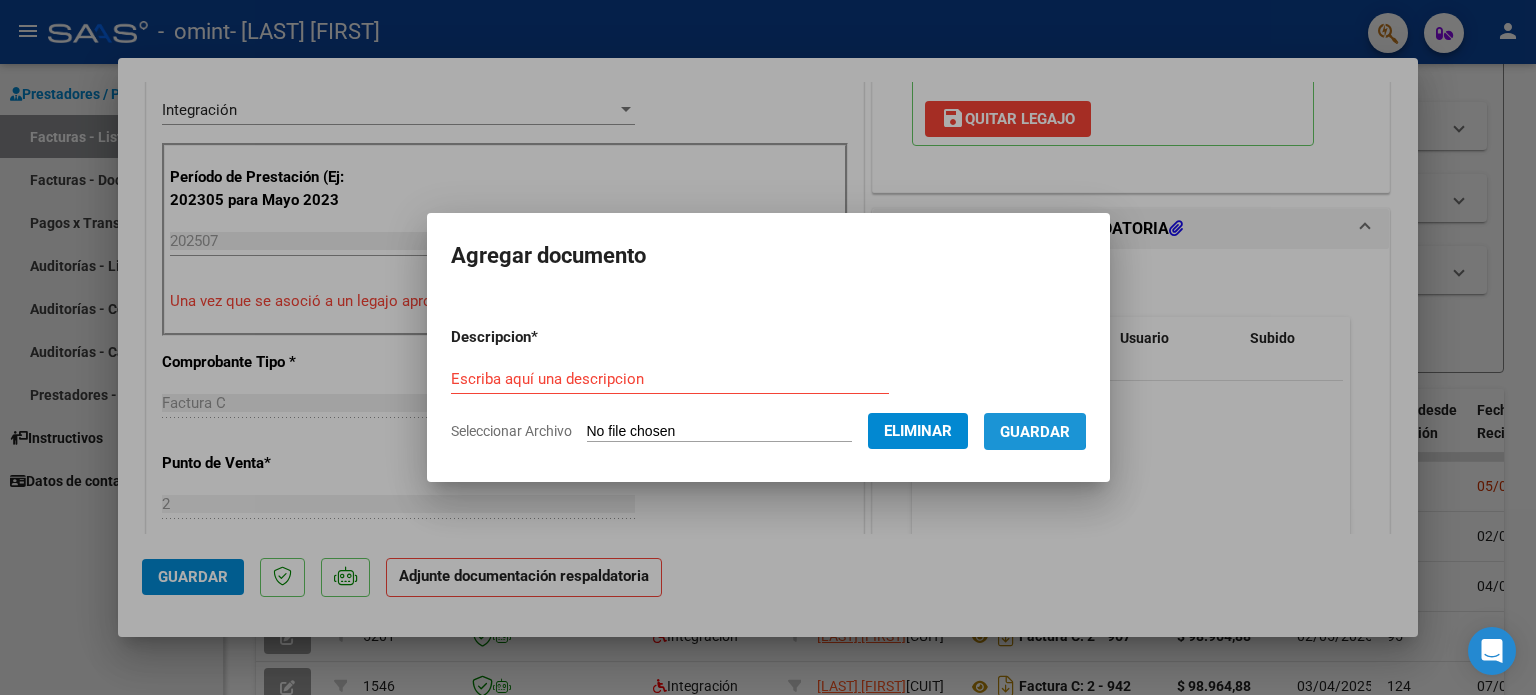 click on "Guardar" at bounding box center [1035, 432] 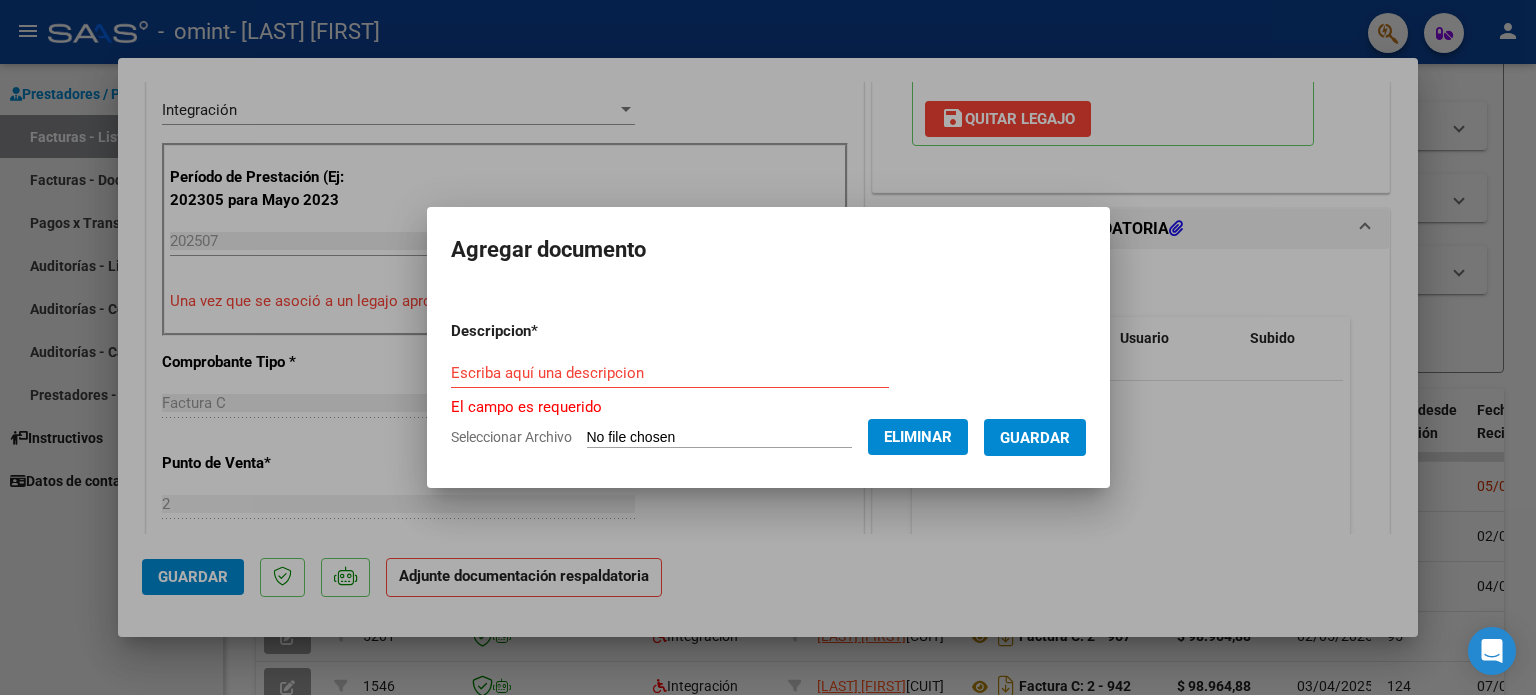 click on "Escriba aquí una descripcion" at bounding box center [670, 373] 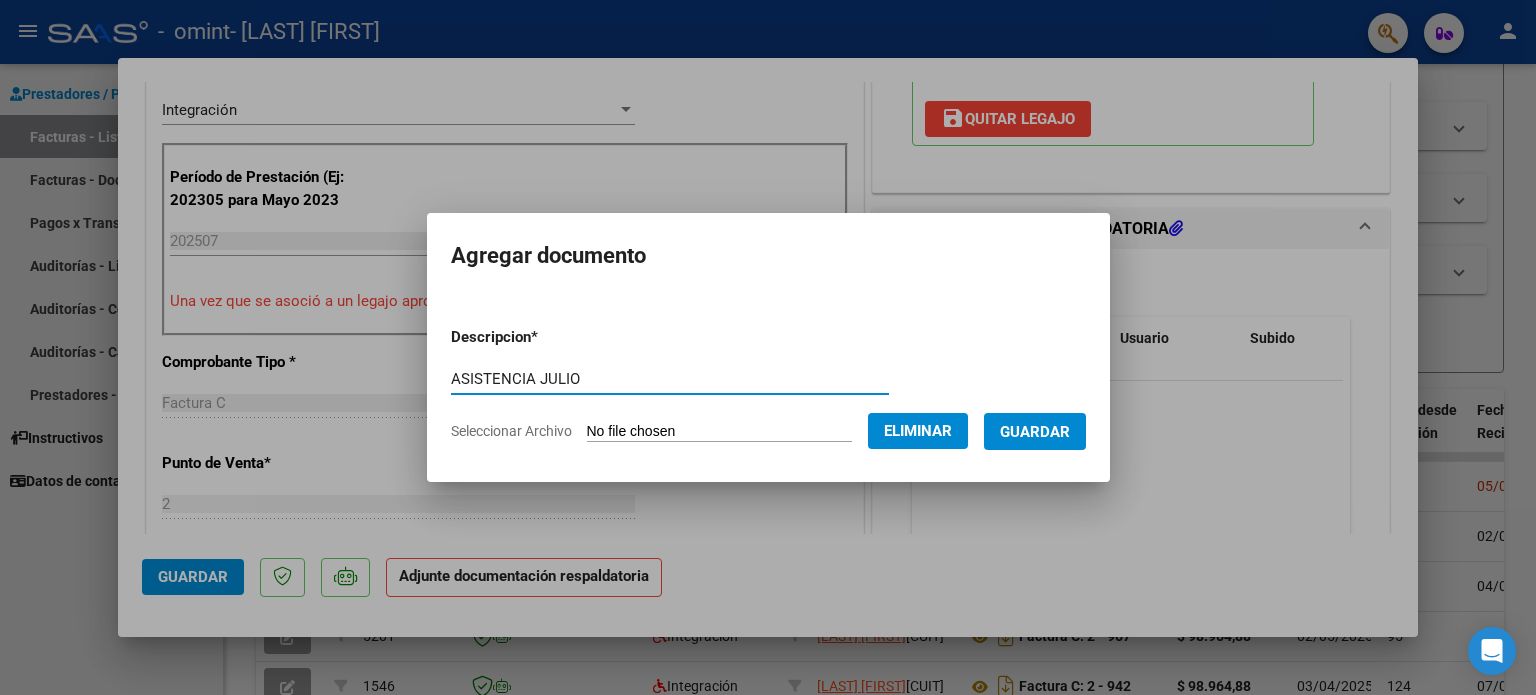 type on "ASISTENCIA JULIO" 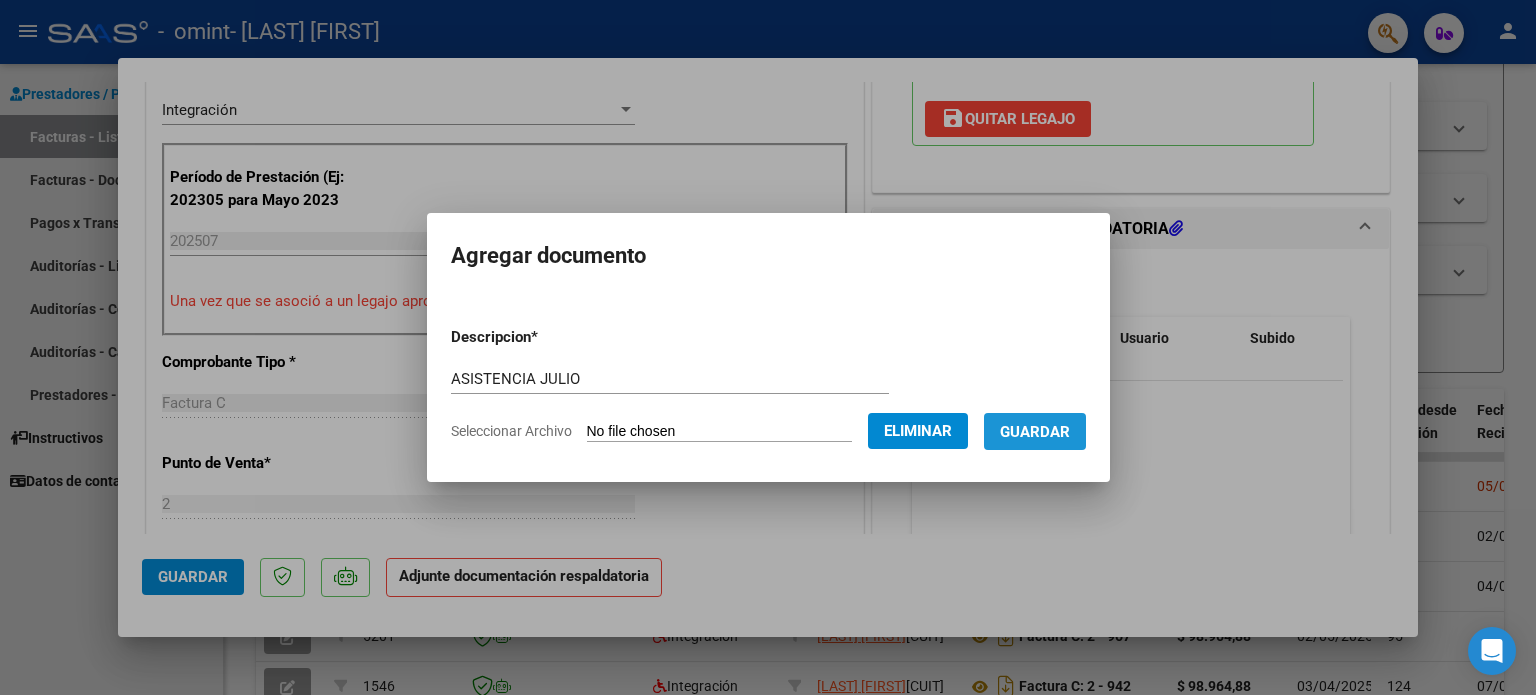 click on "Guardar" at bounding box center [1035, 432] 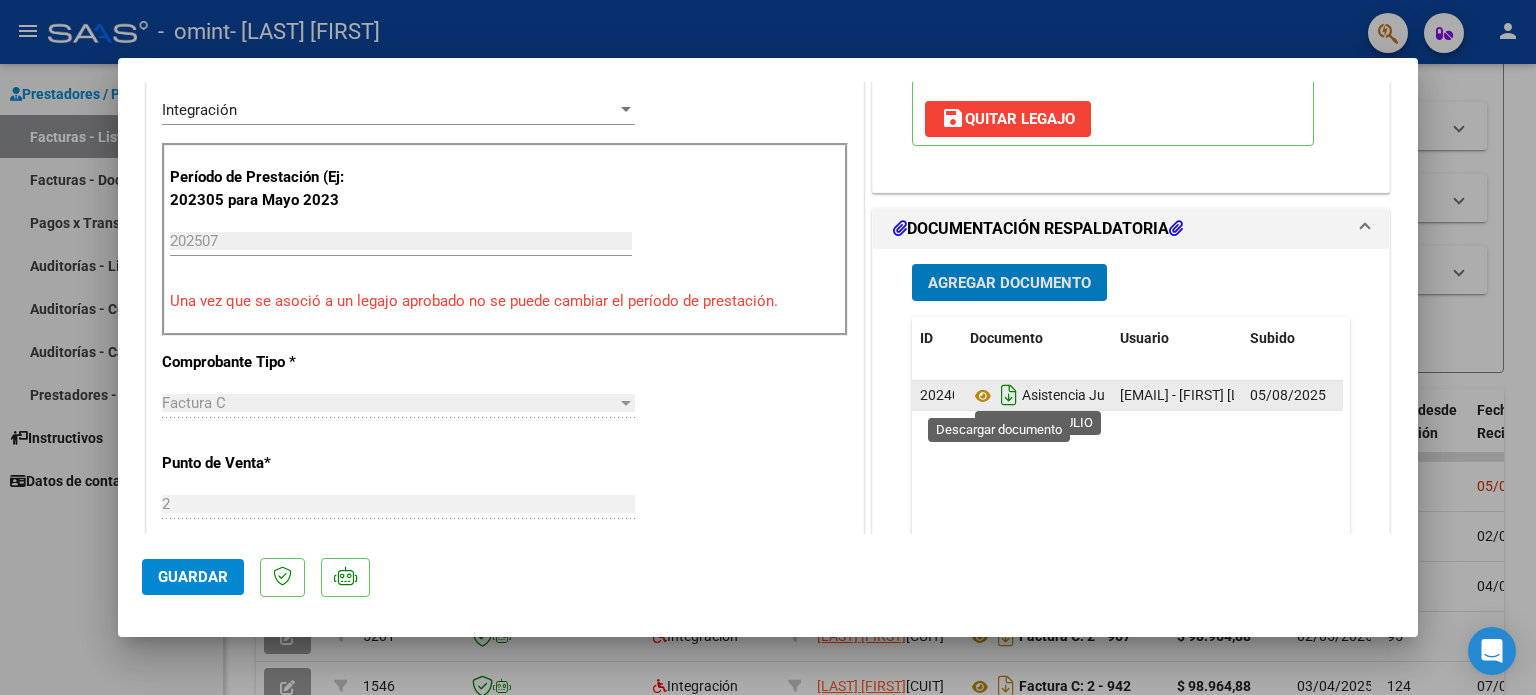 click 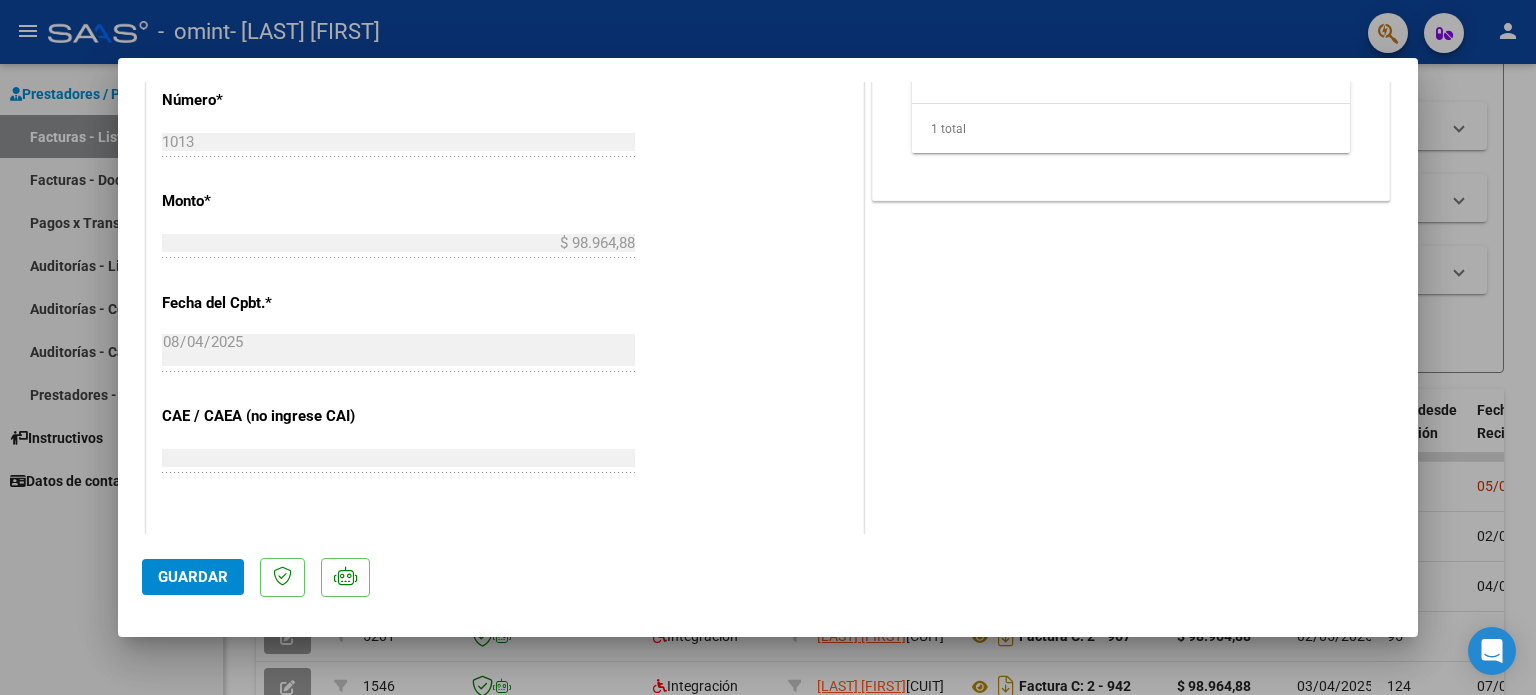 scroll, scrollTop: 1262, scrollLeft: 0, axis: vertical 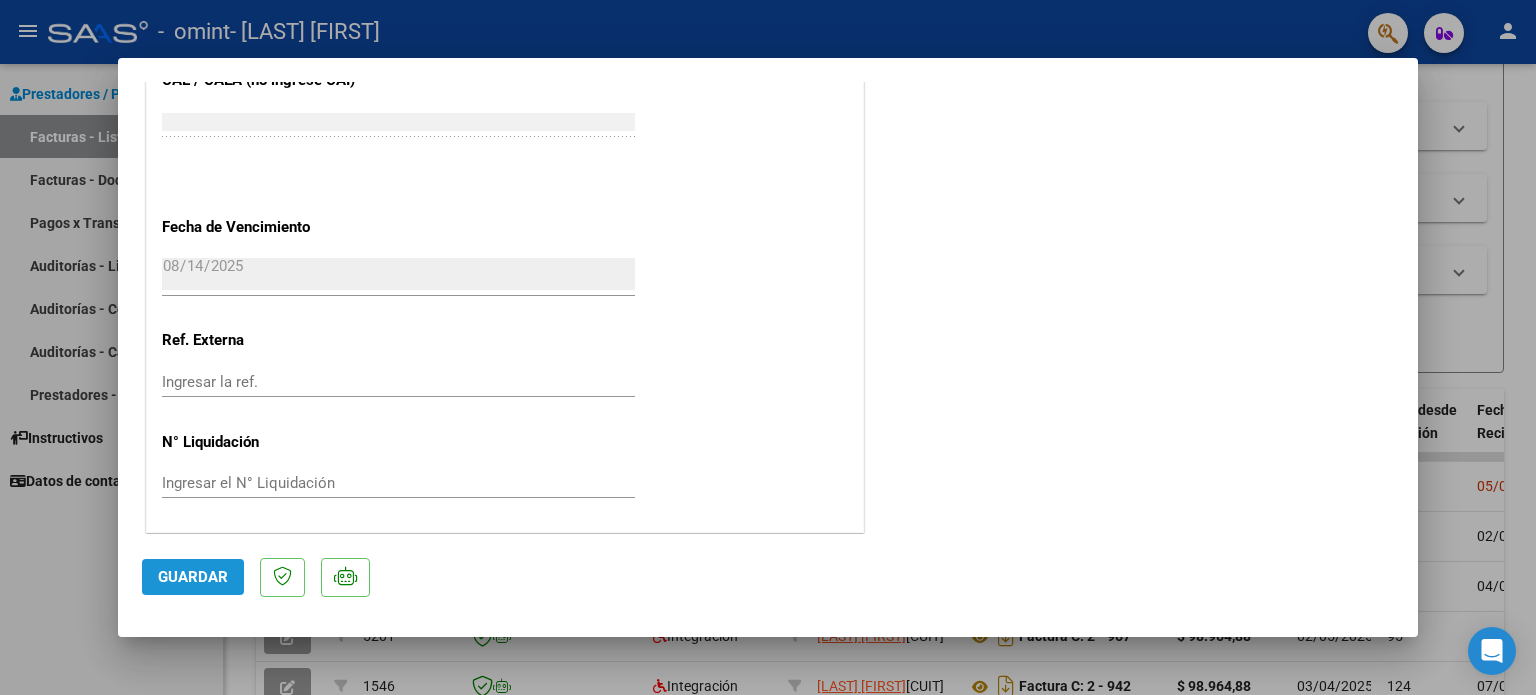 click on "Guardar" 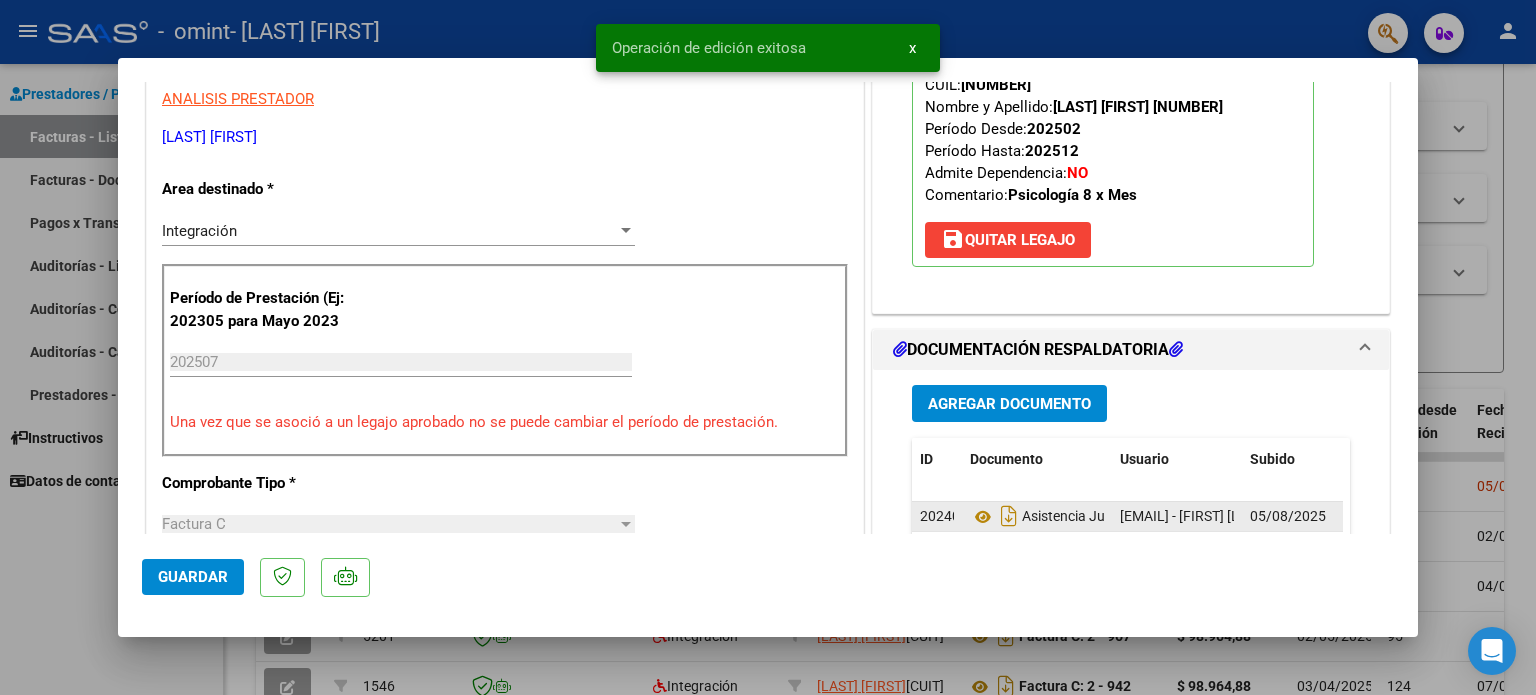 scroll, scrollTop: 262, scrollLeft: 0, axis: vertical 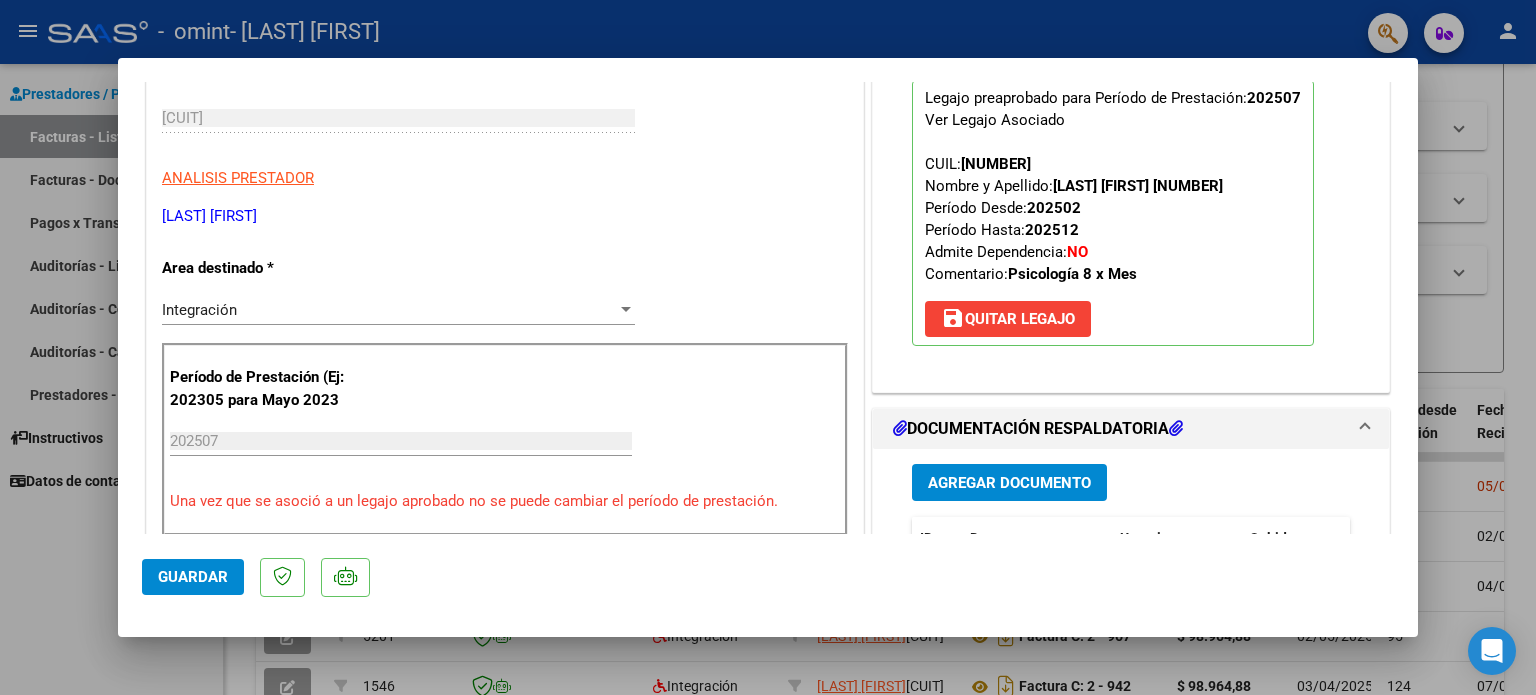 click on "COMPROBANTE VER COMPROBANTE       ESTADO:   Recibida. En proceso de confirmacion/aceptac por la OS.  DATOS DEL COMPROBANTE CUIT  *   [CUIT] Ingresar CUIT  ANALISIS PRESTADOR  [LAST] [FIRST]  ARCA Padrón  Area destinado * Integración Seleccionar Area Período de Prestación (Ej: 202305 para Mayo 2023    [DATE] Ingrese el Período de Prestación como indica el ejemplo   Una vez que se asoció a un legajo aprobado no se puede cambiar el período de prestación.   Comprobante Tipo * Factura C Seleccionar Tipo Punto de Venta  *   2 Ingresar el Nro.  Número  *   1013 Ingresar el Nro.  Monto  *   $ 98.964,88 Ingresar el monto  Fecha del Cpbt.  *   [DATE] Ingresar la fecha  CAE / CAEA (no ingrese CAI)    [CAE] Ingresar el CAE o CAEA (no ingrese CAI)  Fecha de Vencimiento    [DATE] Ingresar la fecha  Ref. Externa    Ingresar la ref.  N° Liquidación    Ingresar el N° Liquidación  COMENTARIOS Comentarios del Prestador / Gerenciador:  PREAPROBACIÓN PARA INTEGRACION [DATE]     ID" at bounding box center [768, 347] 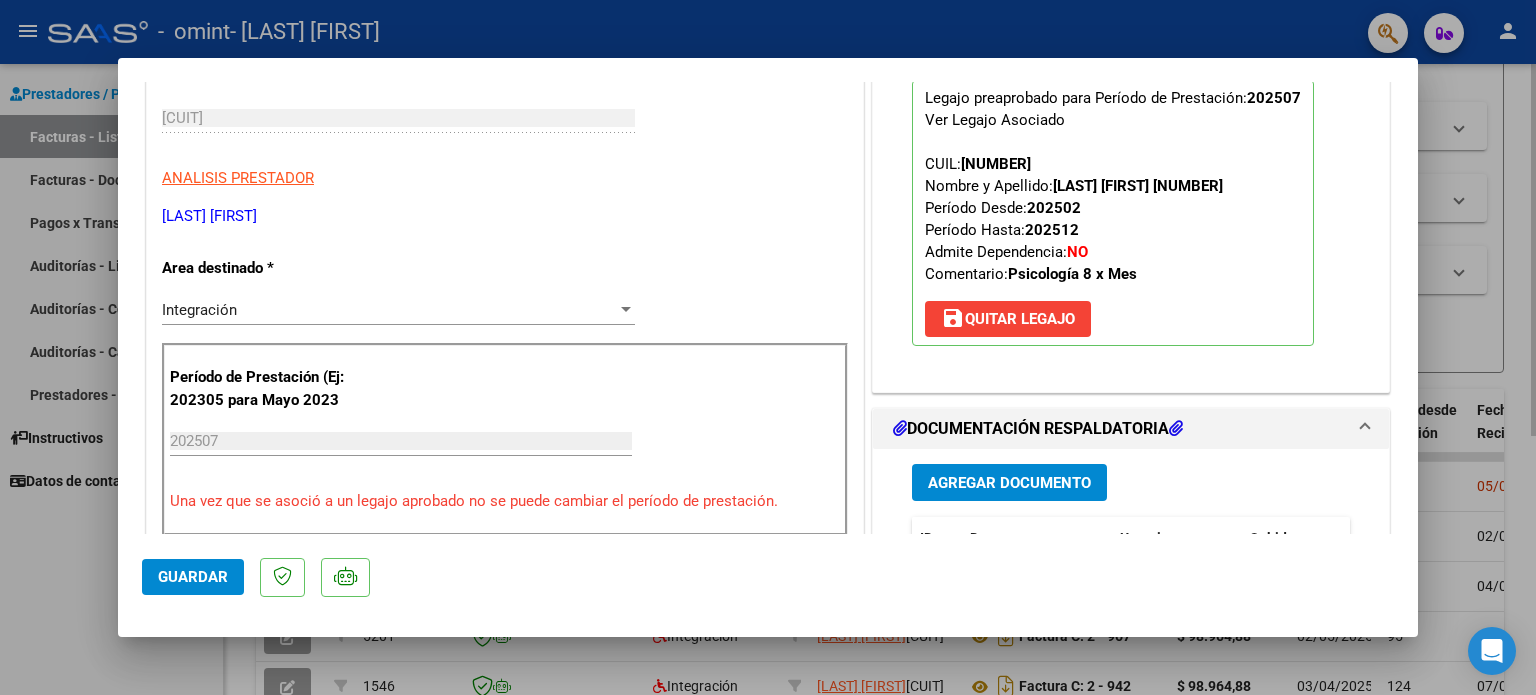 type 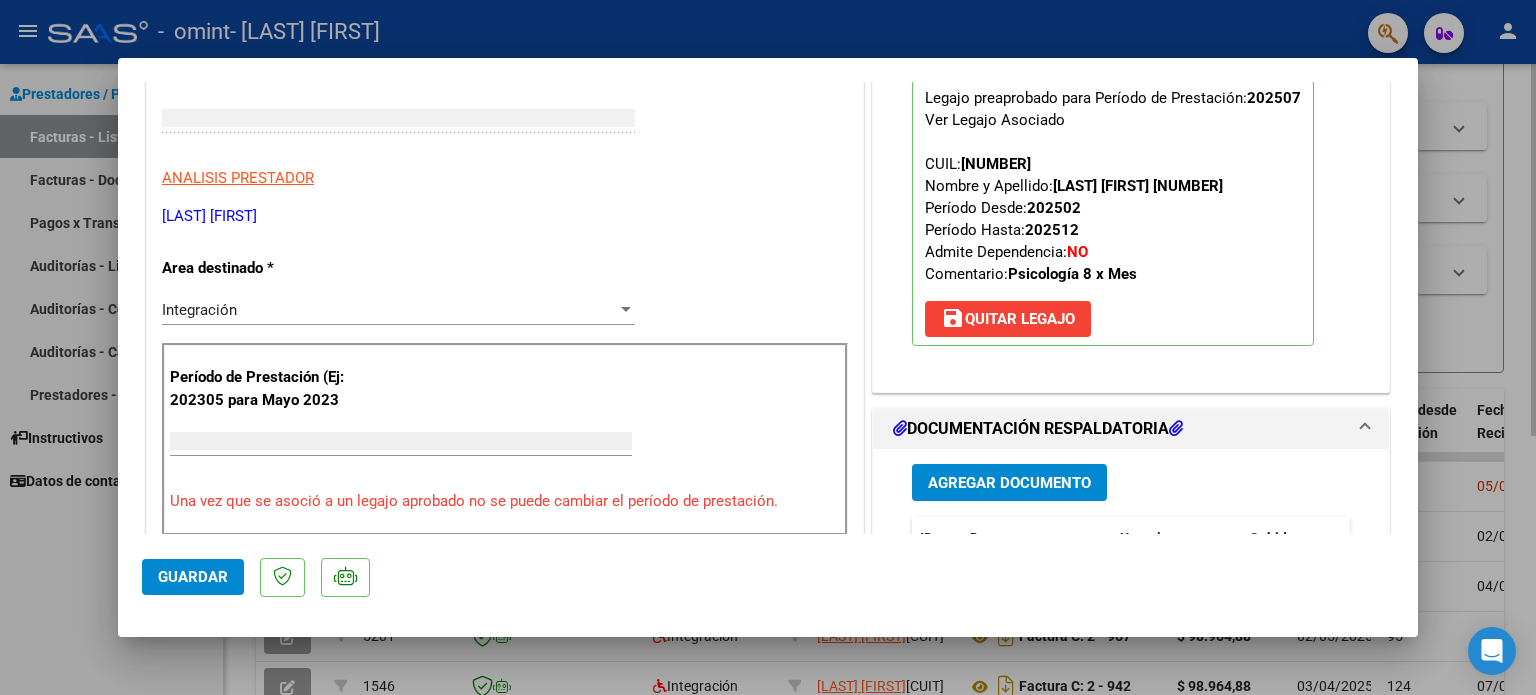 scroll, scrollTop: 0, scrollLeft: 0, axis: both 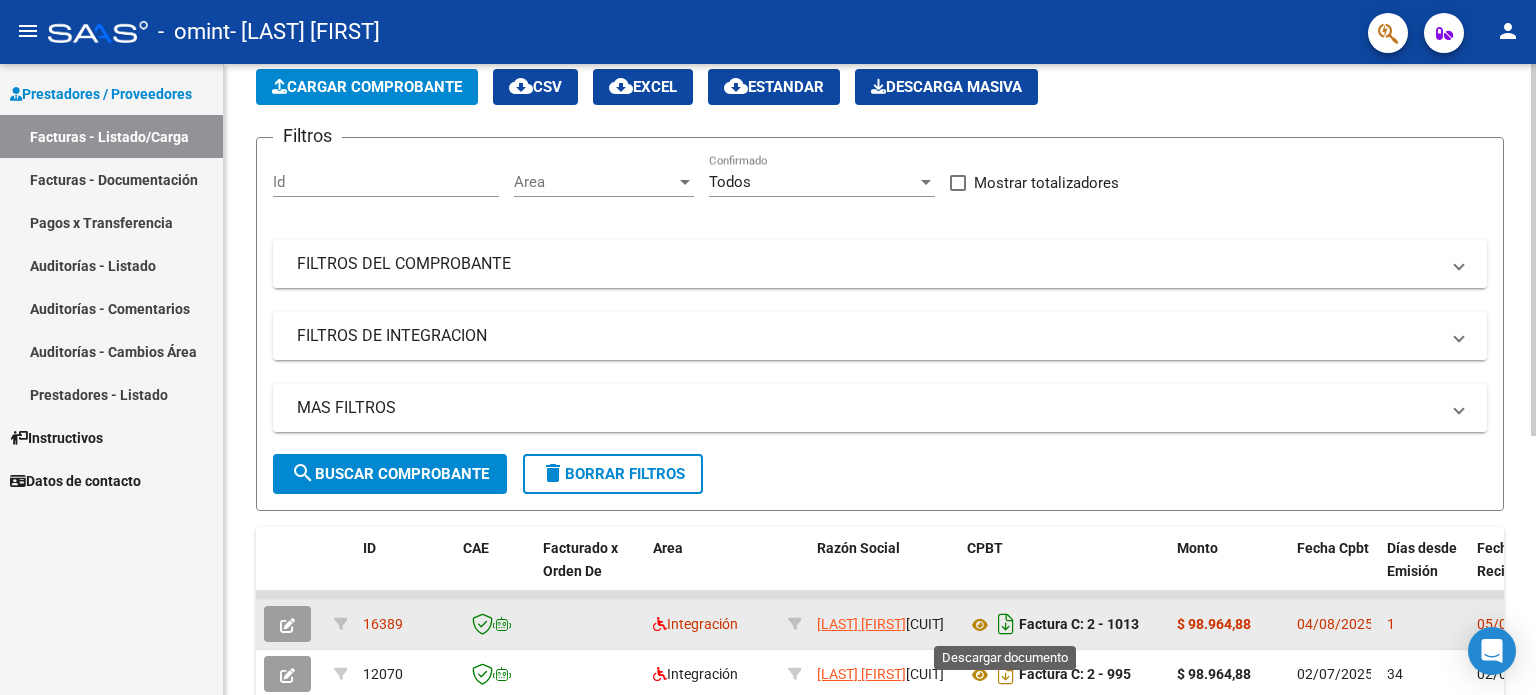 click 